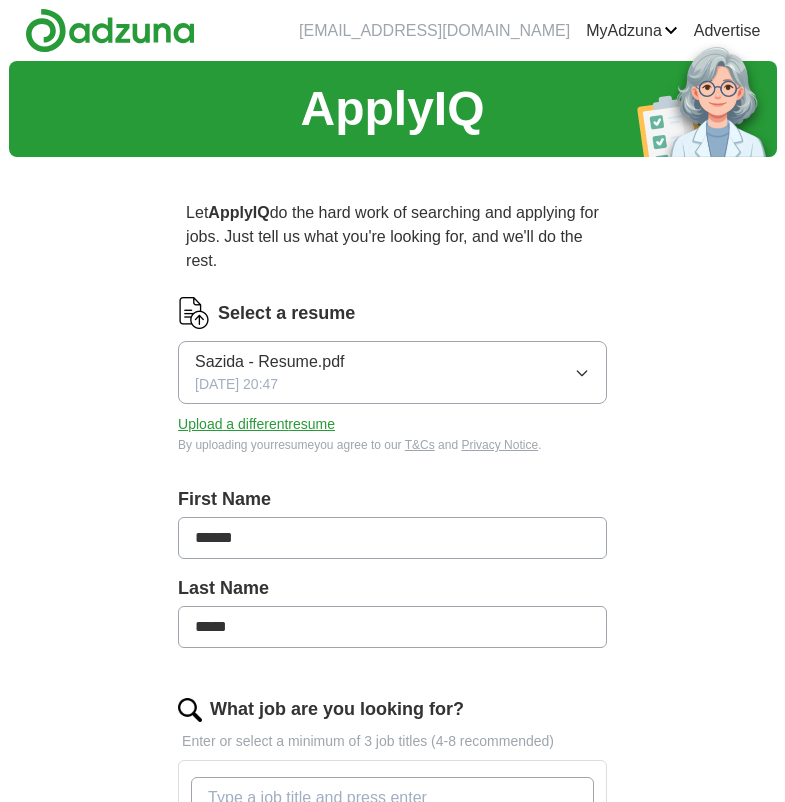 scroll, scrollTop: 0, scrollLeft: 0, axis: both 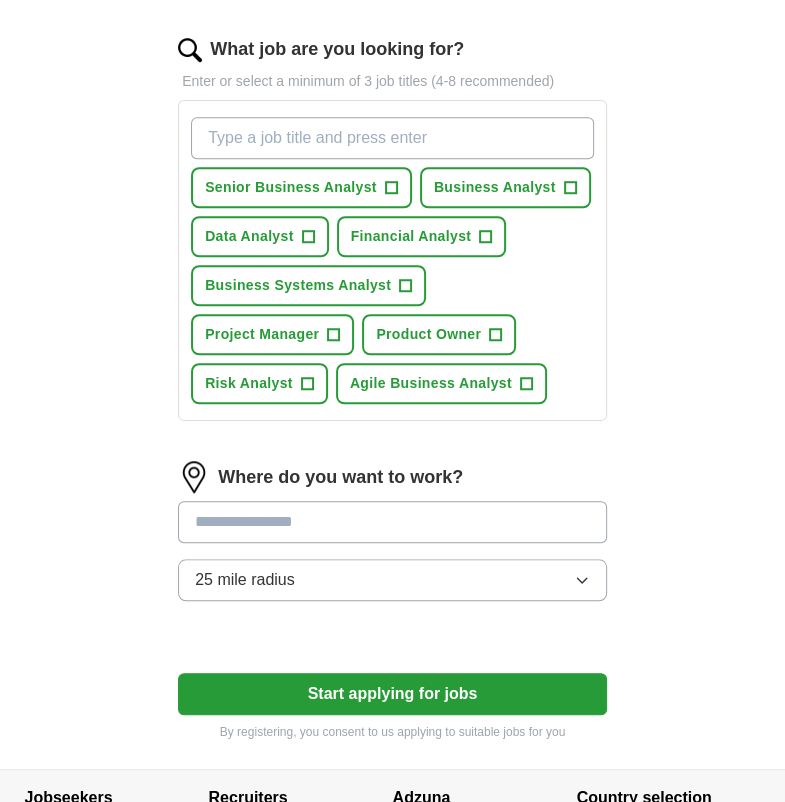 click at bounding box center (392, 522) 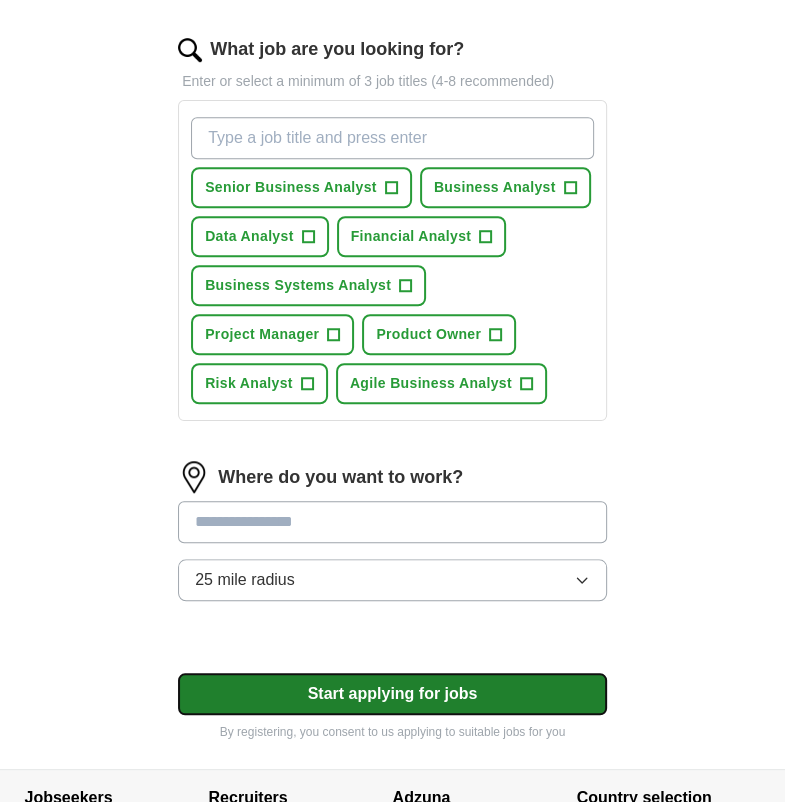 click on "Select a resume Sazida - Resume.pdf [DATE] 20:47 Upload a different  resume By uploading your  resume  you agree to our   T&Cs   and   Privacy Notice . First Name ****** Last Name ***** What job are you looking for? Enter or select a minimum of 3 job titles (4-8 recommended) Senior Business Analyst + Business Analyst + Data Analyst + Financial Analyst + Business Systems Analyst + Project Manager + Product Owner + Risk Analyst + Agile Business Analyst + Where do you want to work? 25 mile radius Start applying for jobs By registering, you consent to us applying to suitable jobs for you" at bounding box center (392, 189) 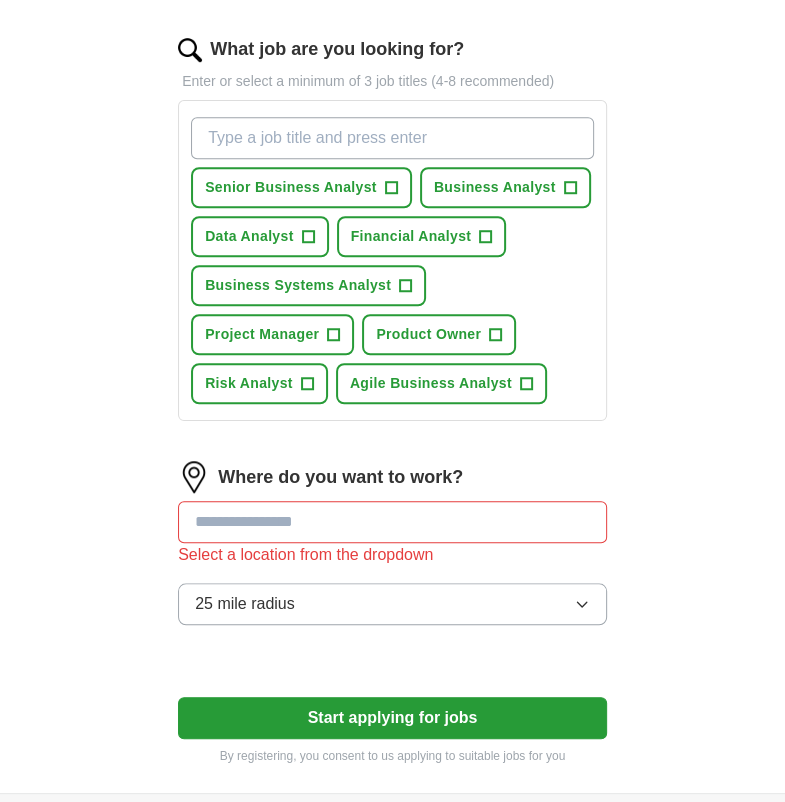 click at bounding box center (392, 522) 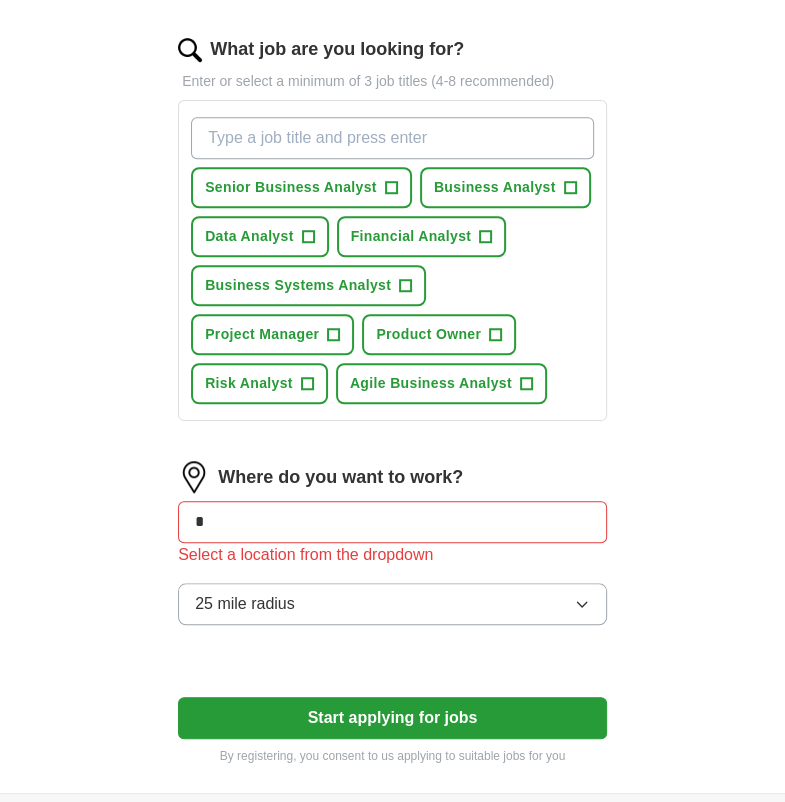 click on "Senior Business Analyst +" at bounding box center (301, 187) 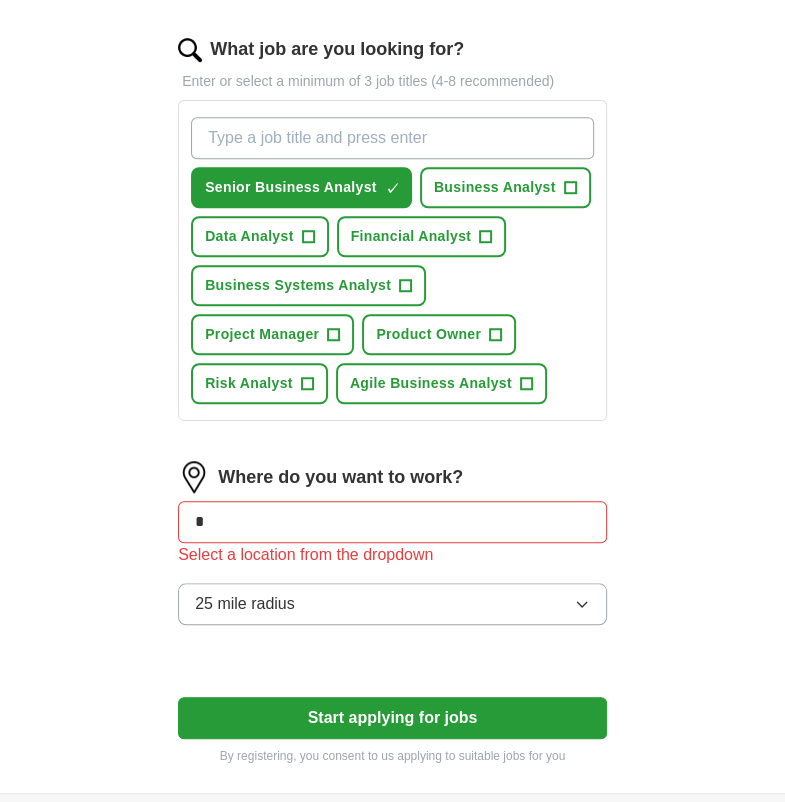 click on "Business Analyst" at bounding box center (495, 187) 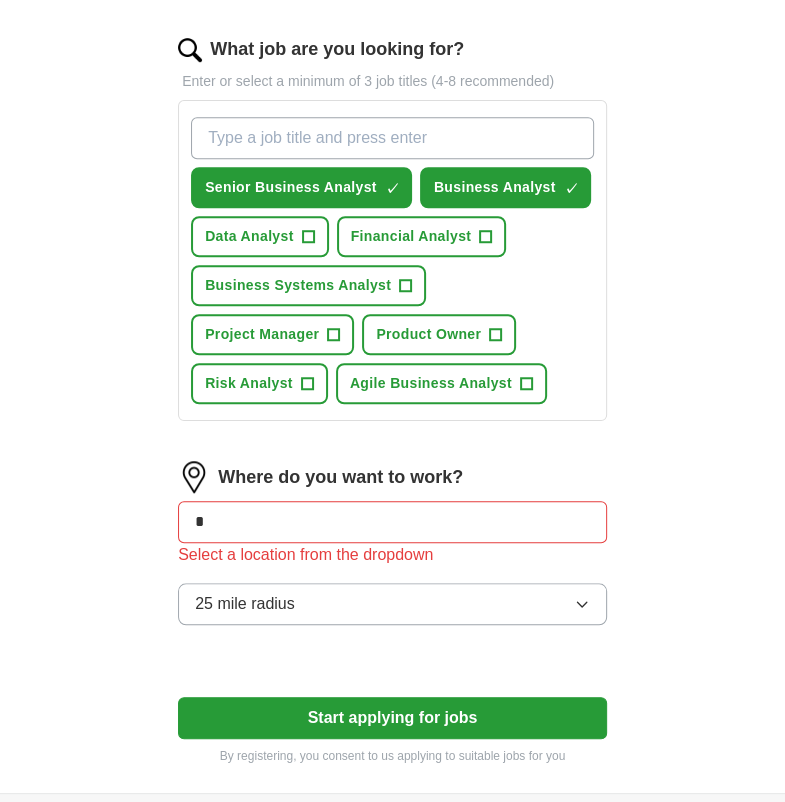 click on "*" at bounding box center [392, 522] 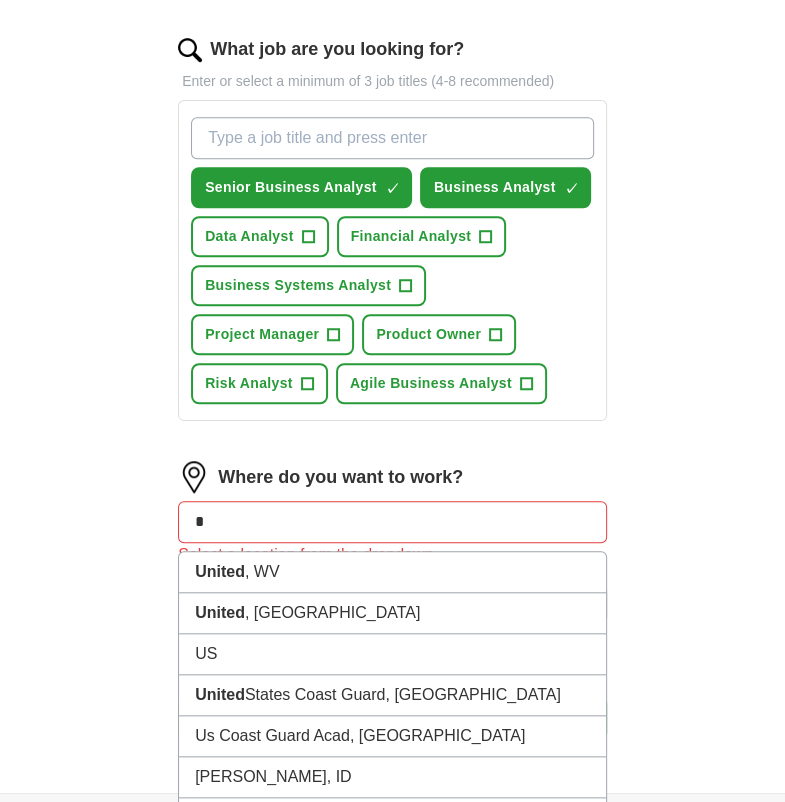type on "*" 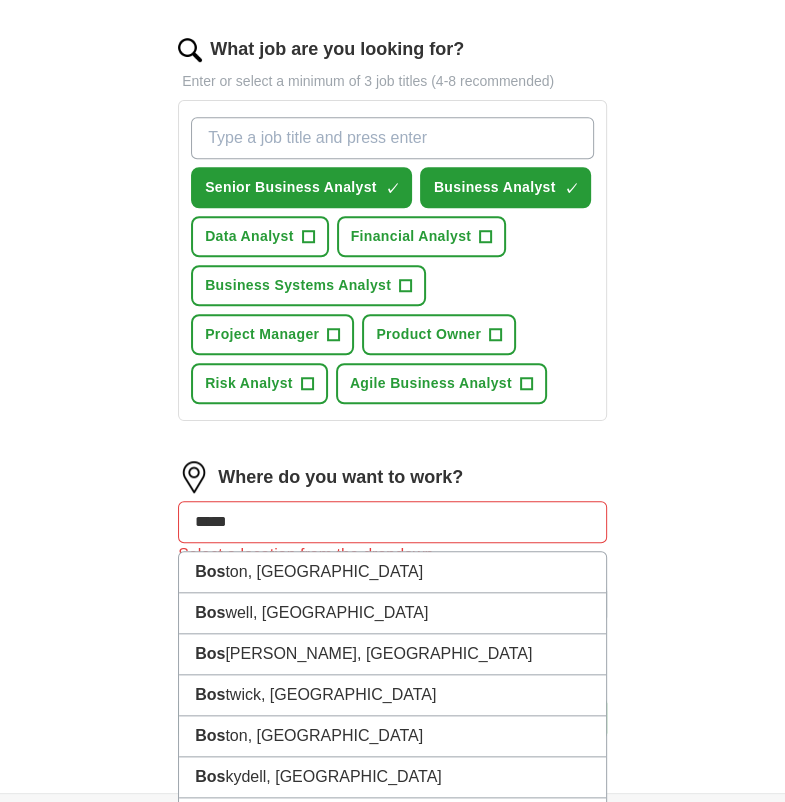type on "******" 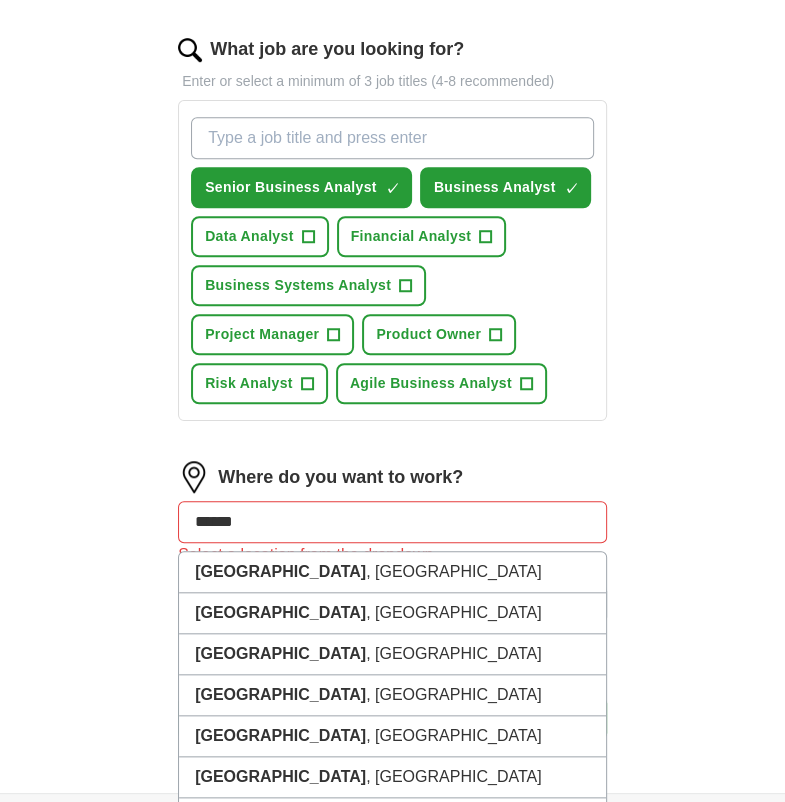 click on "[GEOGRAPHIC_DATA] , [GEOGRAPHIC_DATA]" at bounding box center (392, 572) 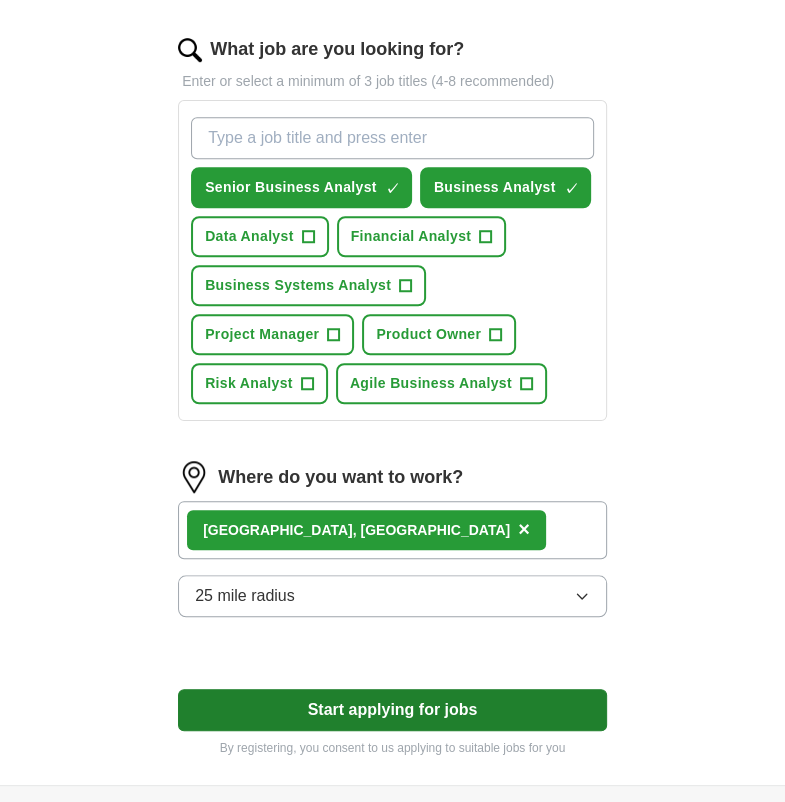 click on "Start applying for jobs" at bounding box center (392, 710) 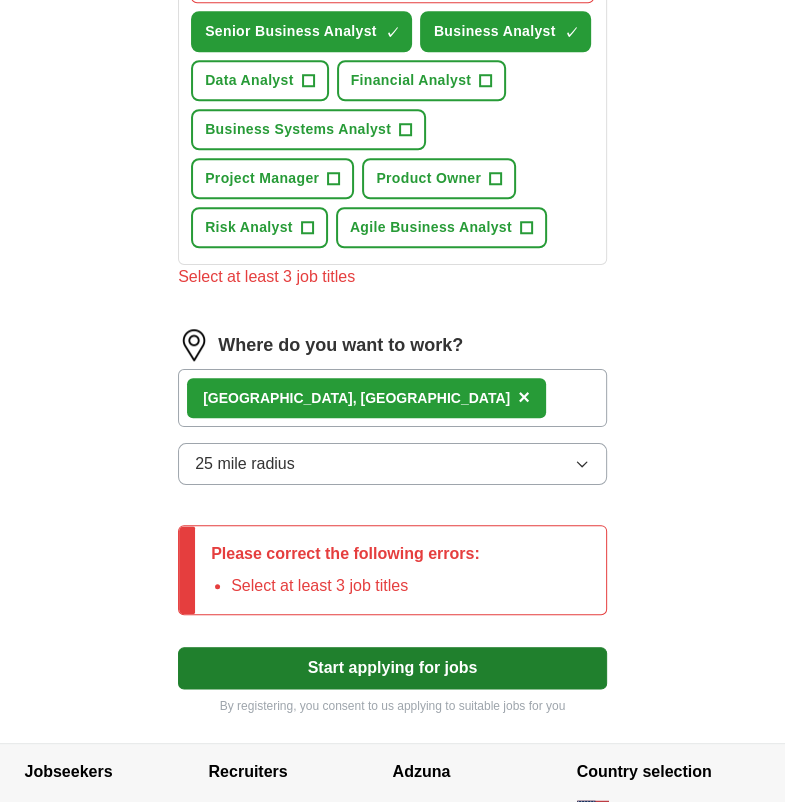 scroll, scrollTop: 818, scrollLeft: 0, axis: vertical 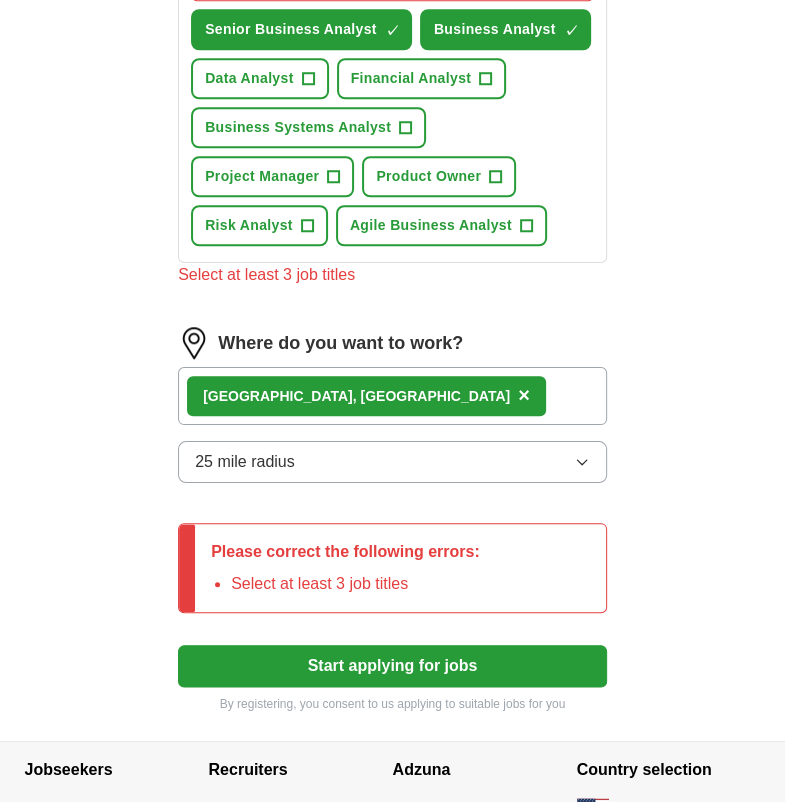 click on "Let  ApplyIQ  do the hard work of searching and applying for jobs. Just tell us what you're looking for, and we'll do the rest. Select a resume Sazida - Resume.pdf [DATE] 20:47 Upload a different  resume By uploading your  resume  you agree to our   T&Cs   and   Privacy Notice . First Name ****** Last Name ***** What job are you looking for? Enter or select a minimum of 3 job titles (4-8 recommended) Senior Business Analyst ✓ × Business Analyst ✓ × Data Analyst + Financial Analyst + Business Systems Analyst + Project Manager + Product Owner + Risk Analyst + Agile Business Analyst + Select at least 3 job titles Where do you want to work? [GEOGRAPHIC_DATA] , [GEOGRAPHIC_DATA] × 25 mile radius Please correct the following errors: Select at least 3 job titles Start applying for jobs By registering, you consent to us applying to suitable jobs for you" at bounding box center (393, 48) 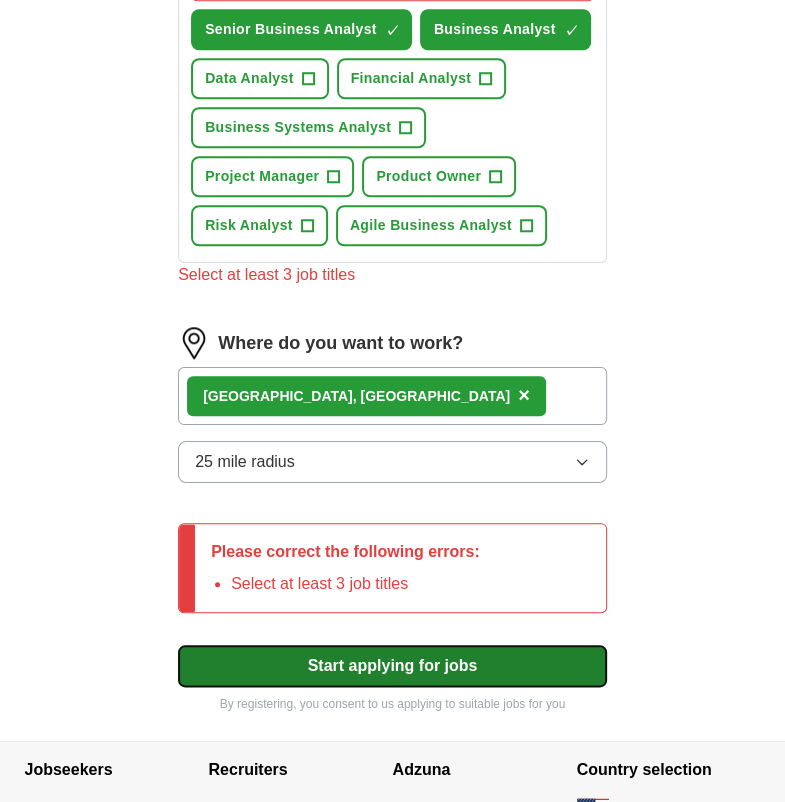 click on "Start applying for jobs" at bounding box center [392, 666] 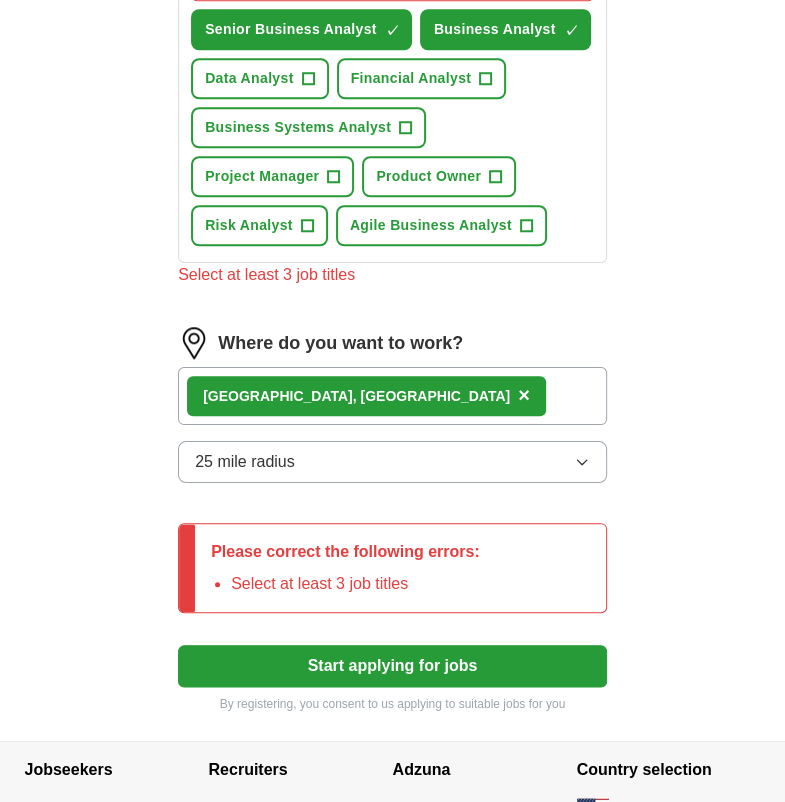 click on "Please correct the following errors: Select at least 3 job titles" at bounding box center [392, 568] 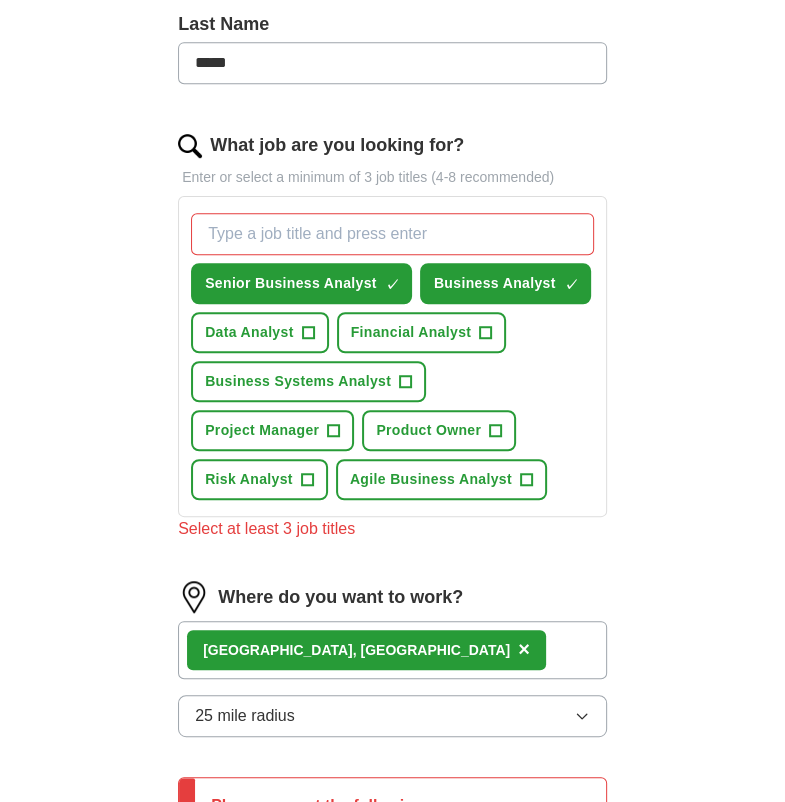 scroll, scrollTop: 549, scrollLeft: 0, axis: vertical 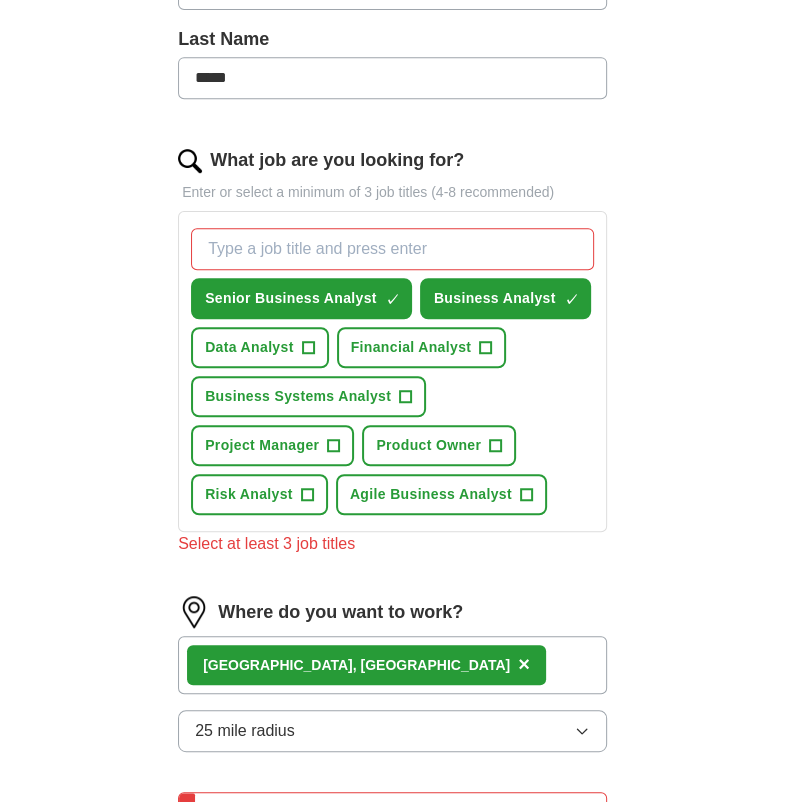 click on "Business Systems Analyst" at bounding box center (298, 396) 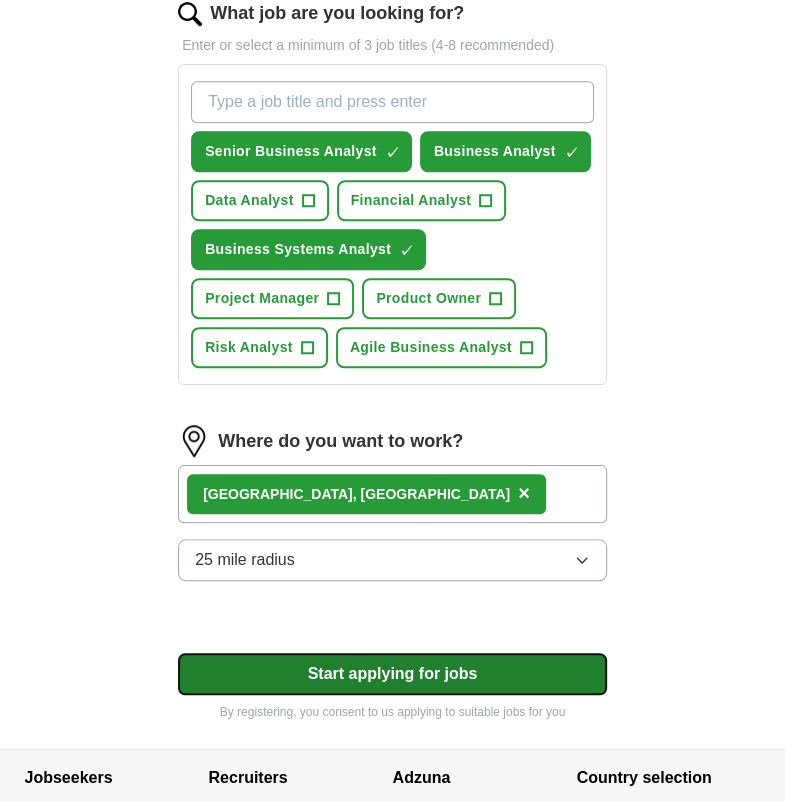 click on "Start applying for jobs" at bounding box center [392, 674] 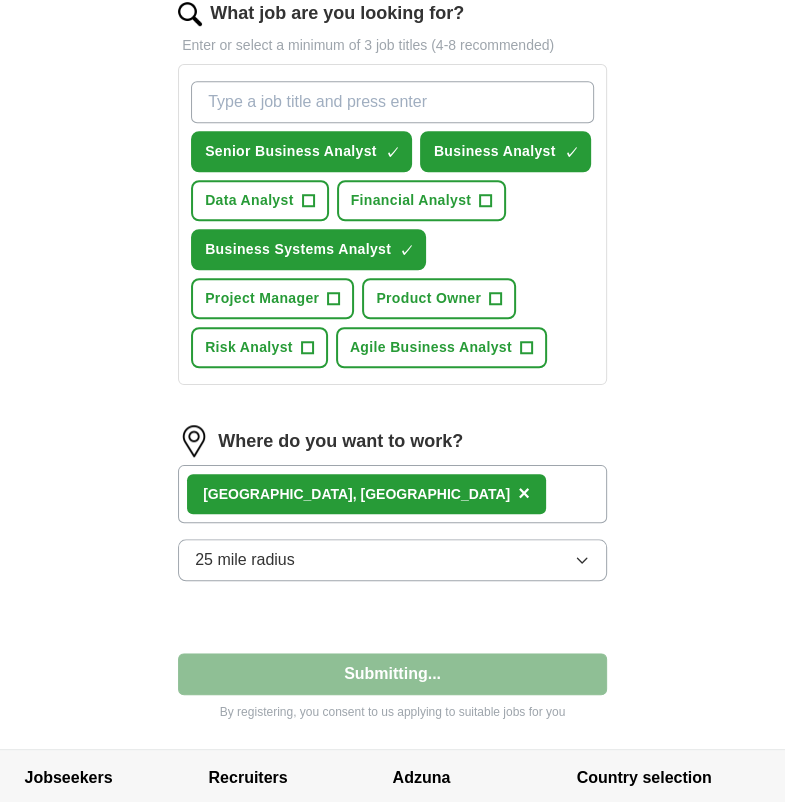 select on "**" 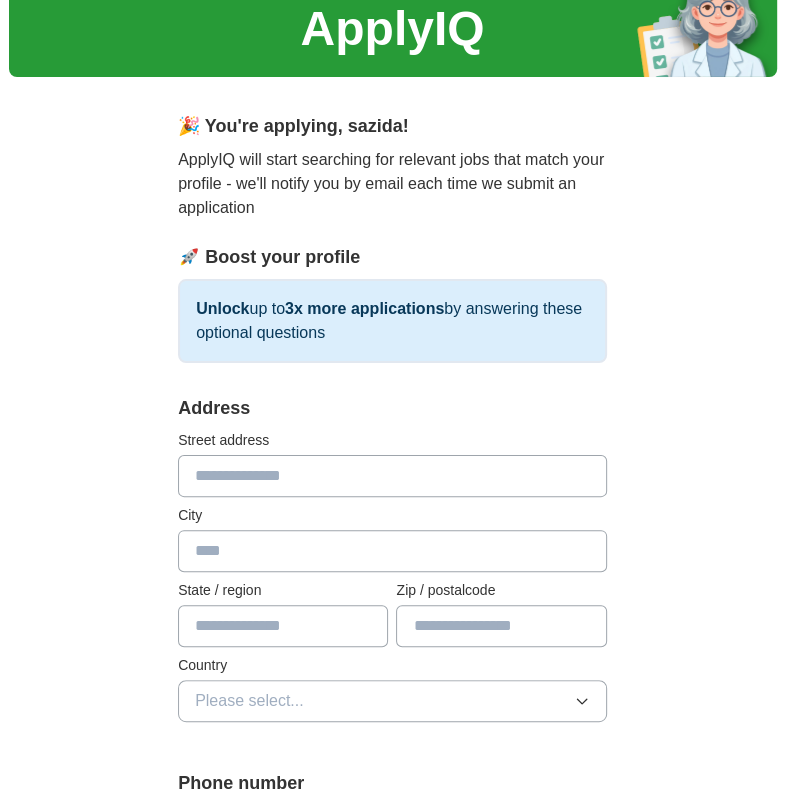 scroll, scrollTop: 81, scrollLeft: 0, axis: vertical 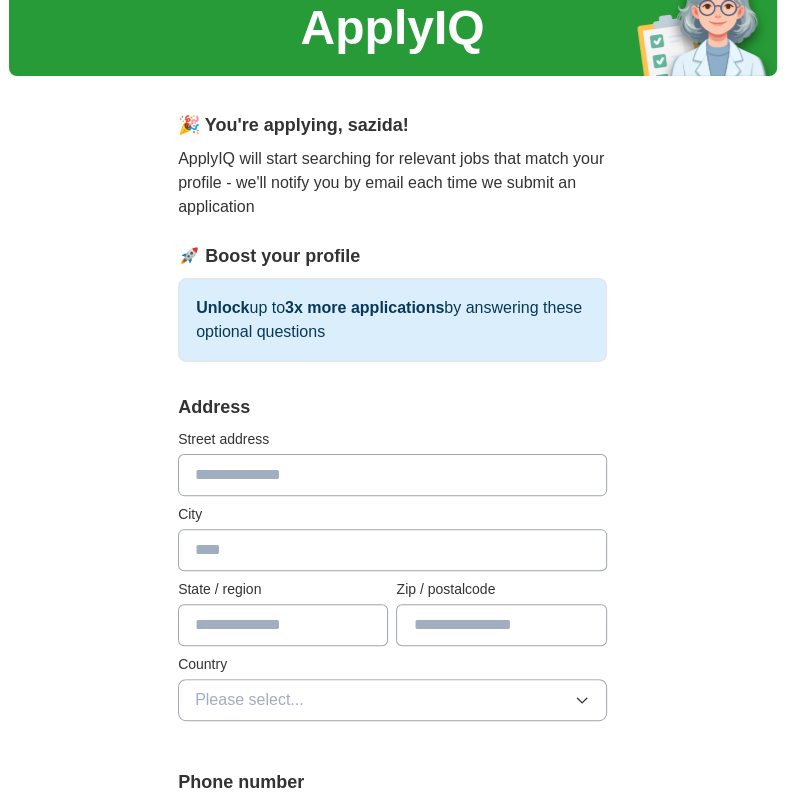 click at bounding box center [392, 475] 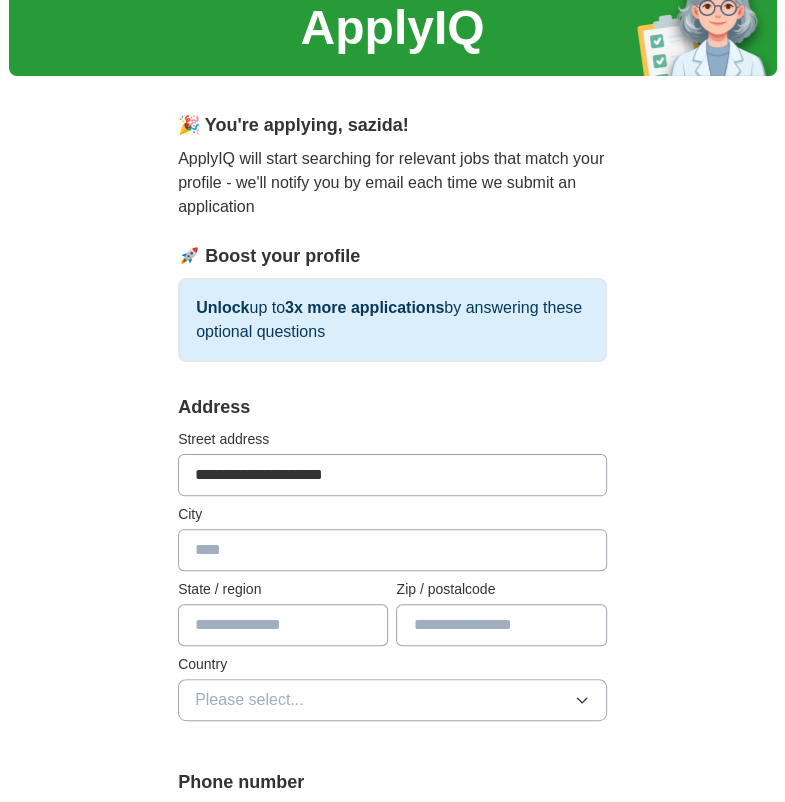 type on "**********" 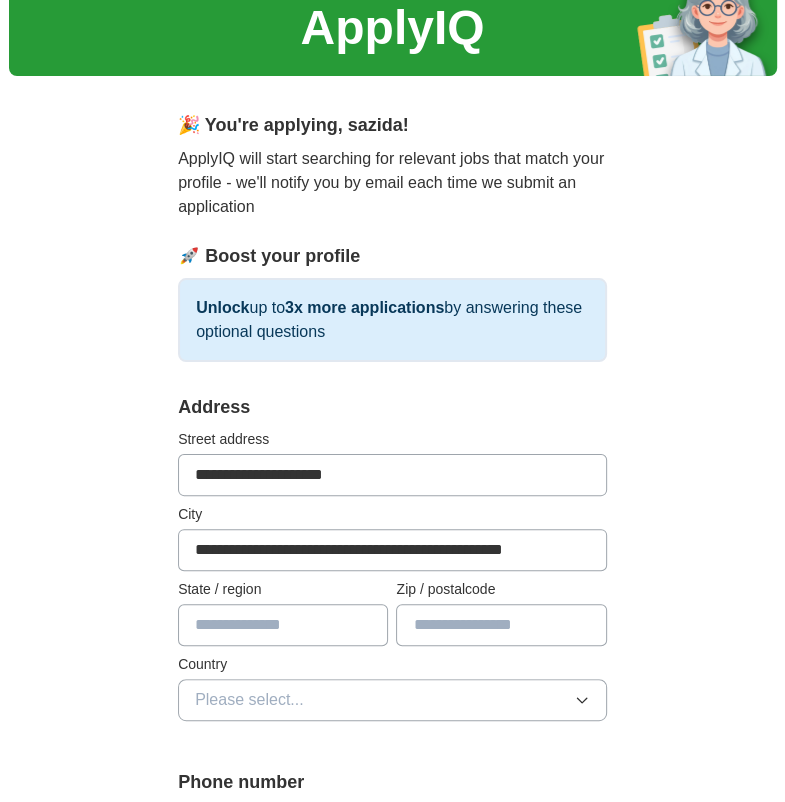 type on "**" 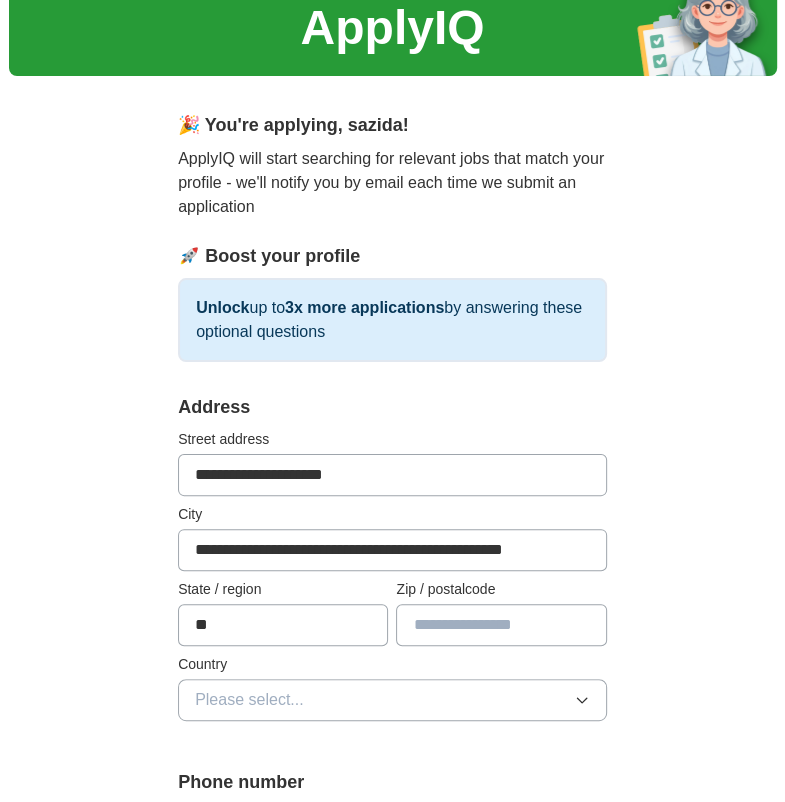 type on "*****" 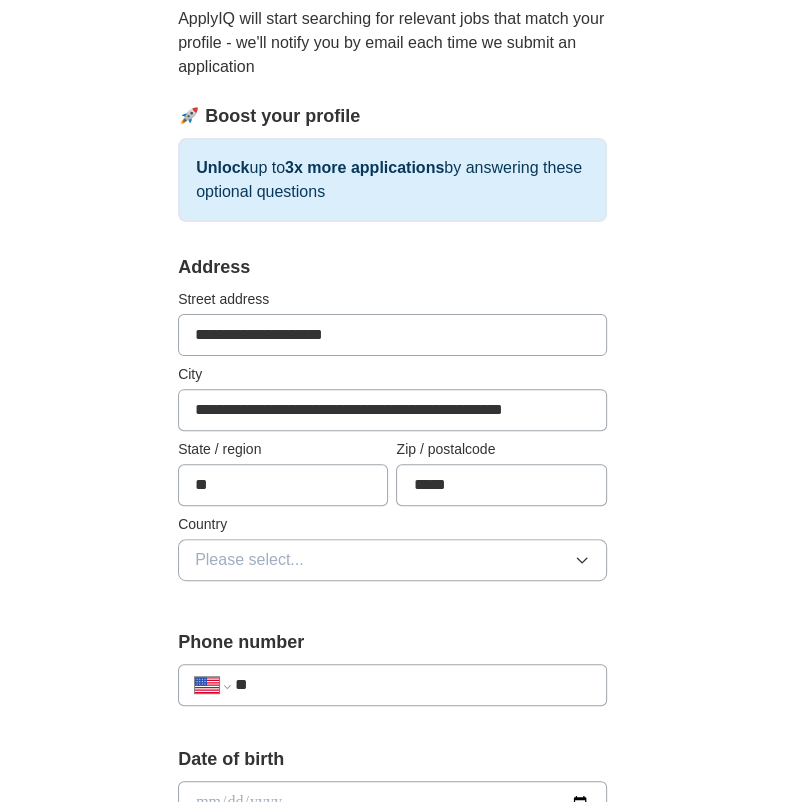 scroll, scrollTop: 277, scrollLeft: 0, axis: vertical 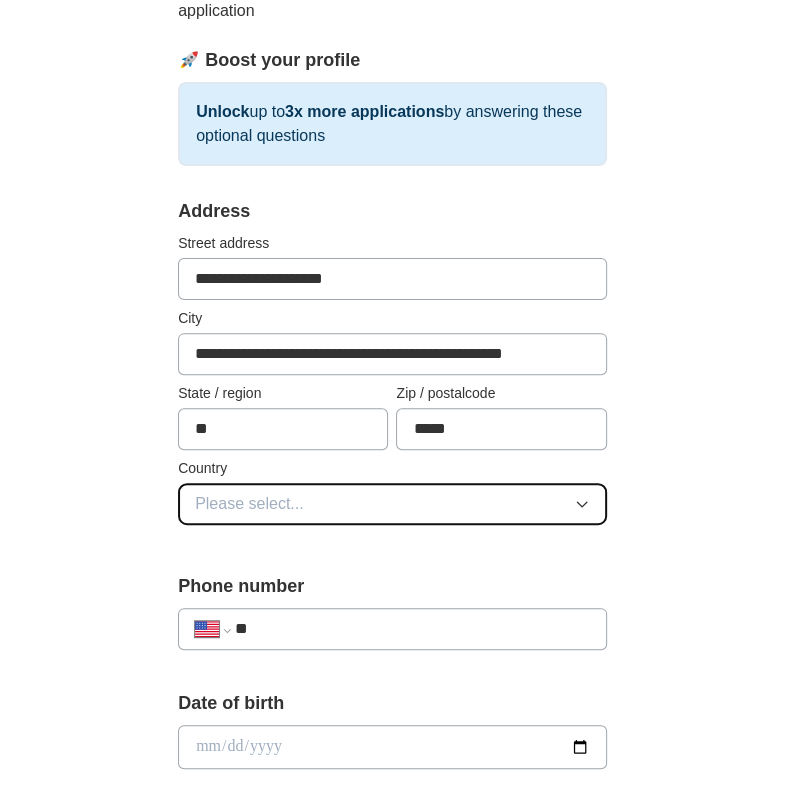 click on "Please select..." at bounding box center [392, 504] 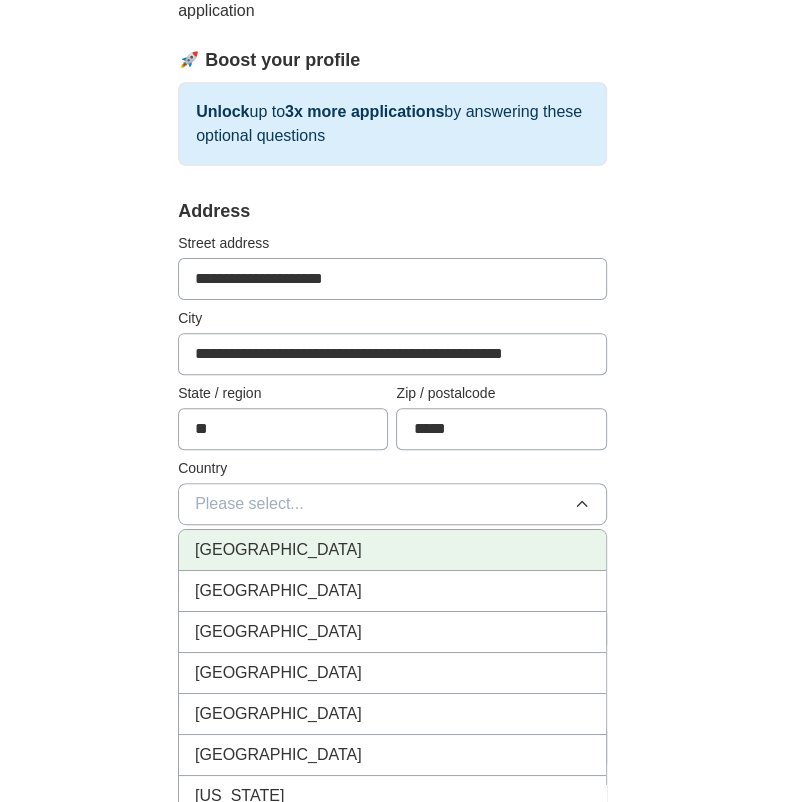 click on "[GEOGRAPHIC_DATA]" at bounding box center [392, 550] 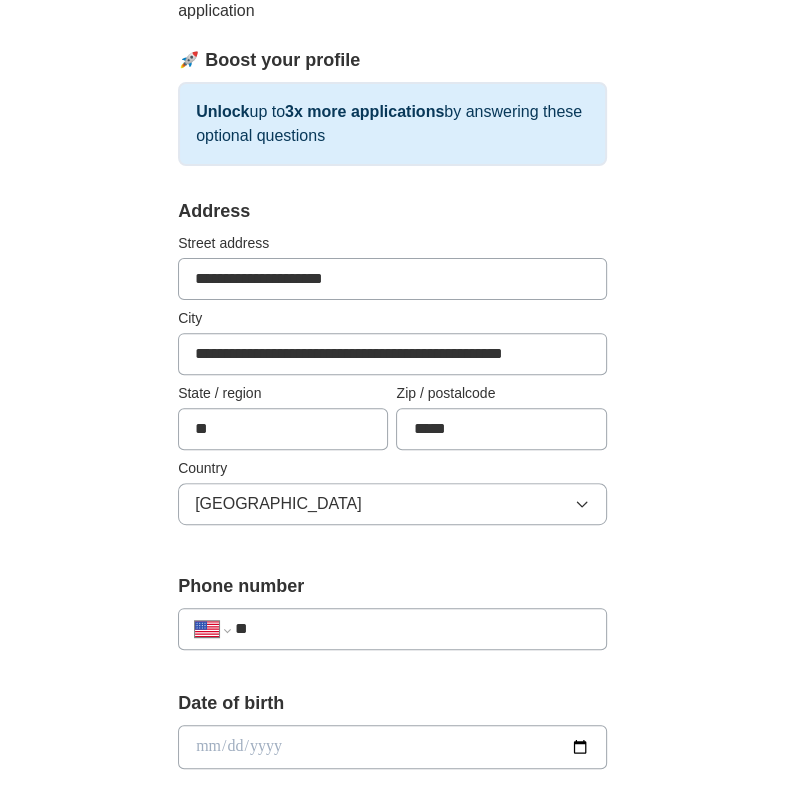 click on "[GEOGRAPHIC_DATA]" at bounding box center [392, 504] 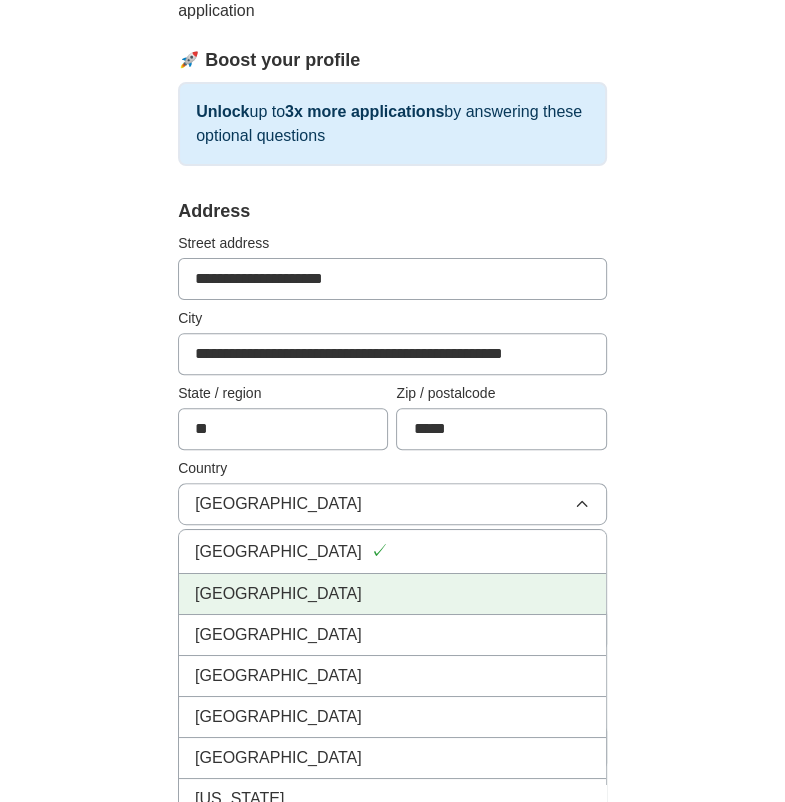 click on "[GEOGRAPHIC_DATA]" at bounding box center [392, 594] 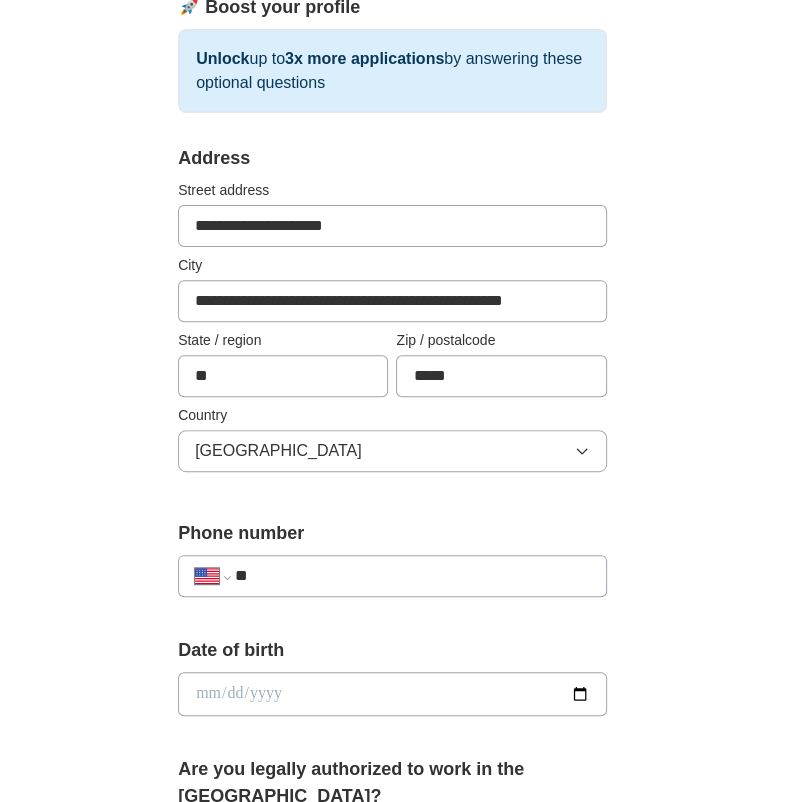 scroll, scrollTop: 343, scrollLeft: 0, axis: vertical 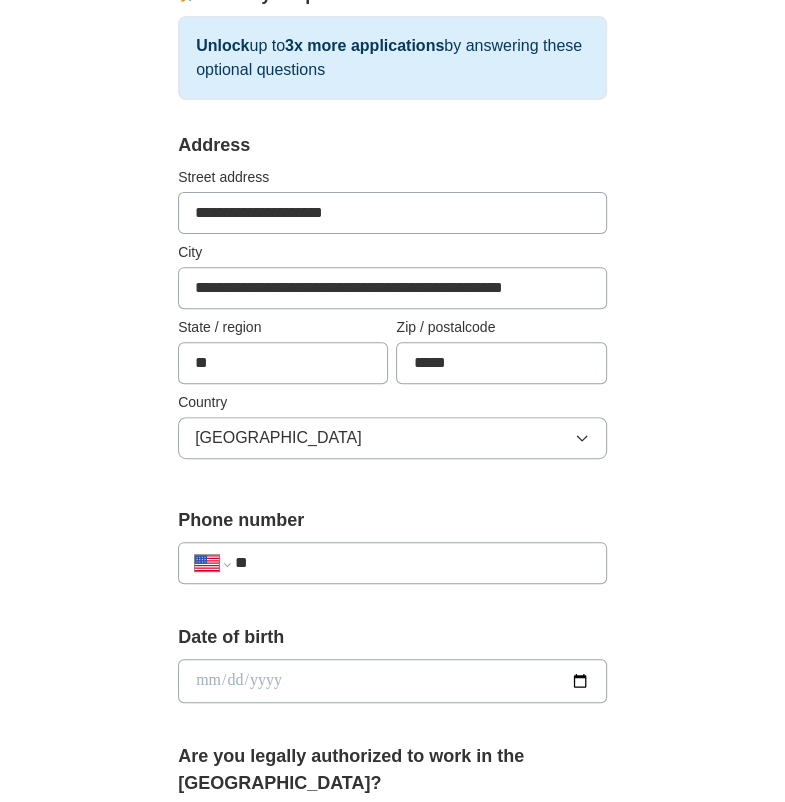 click on "**" at bounding box center [412, 563] 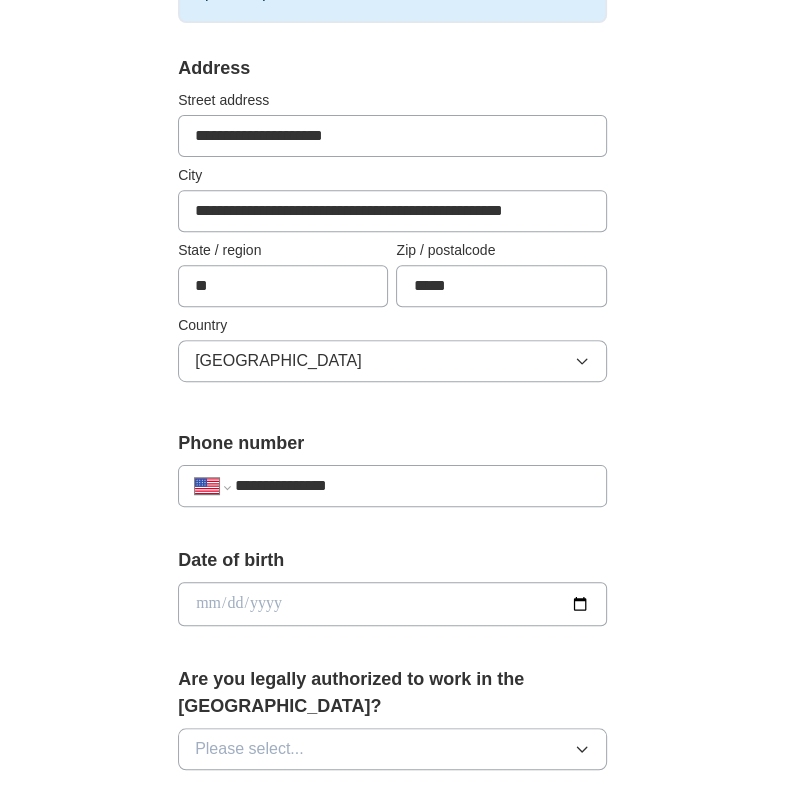 scroll, scrollTop: 456, scrollLeft: 0, axis: vertical 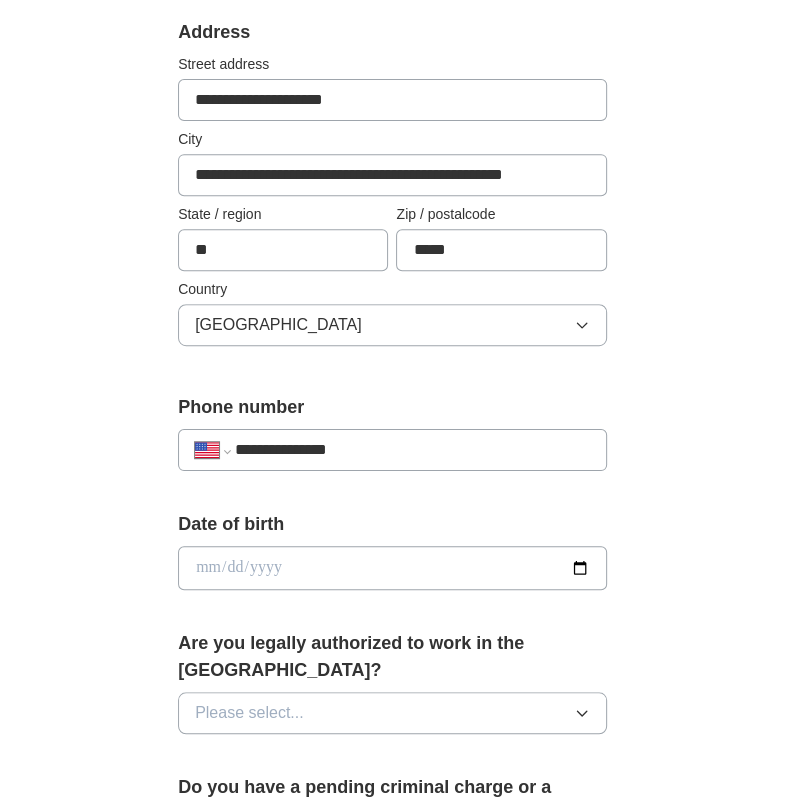 click at bounding box center (392, 568) 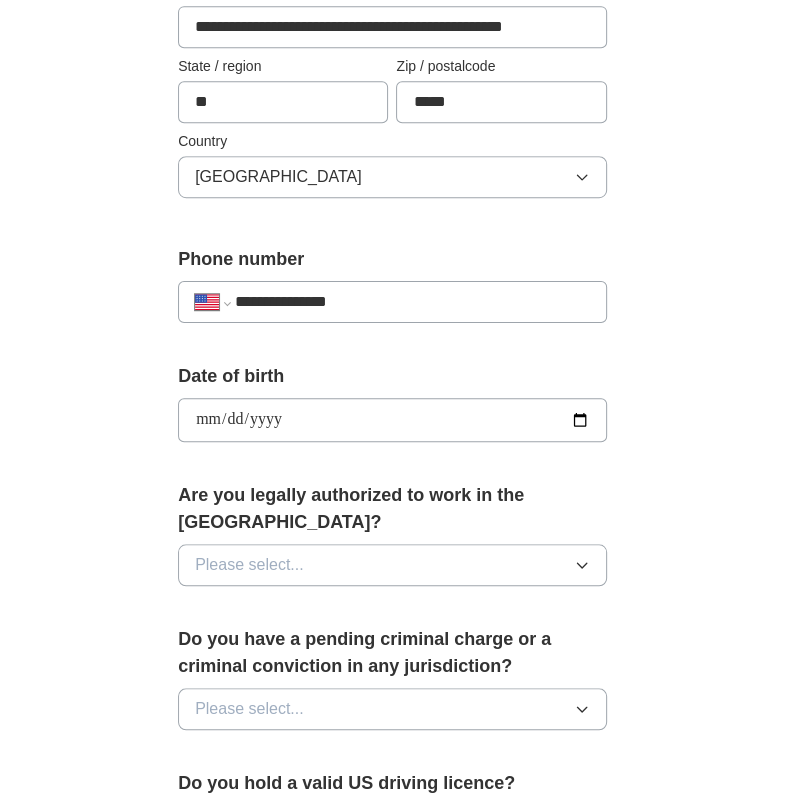 scroll, scrollTop: 620, scrollLeft: 0, axis: vertical 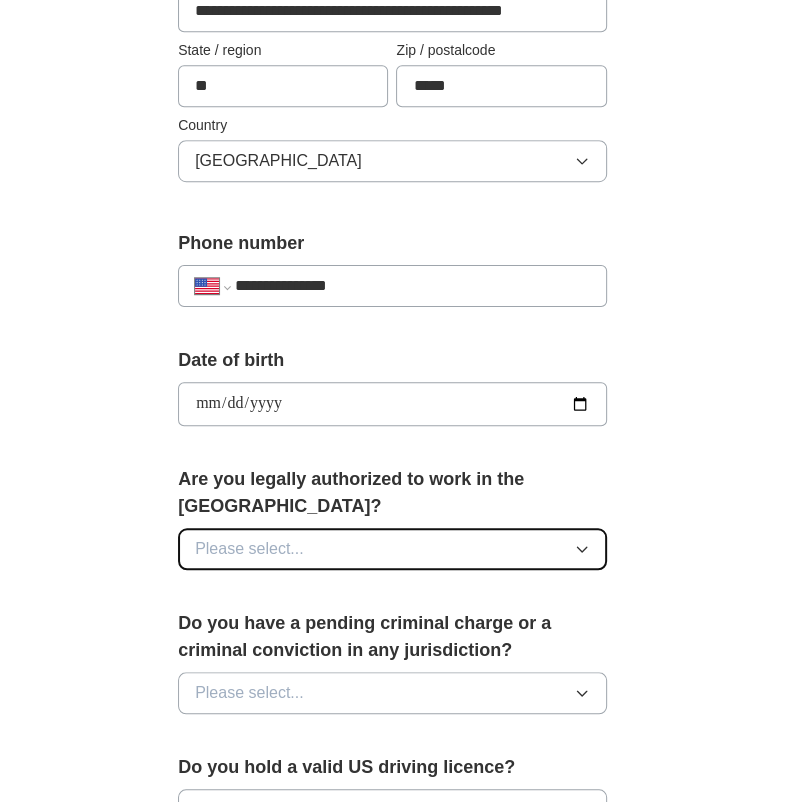 click on "Please select..." at bounding box center [392, 549] 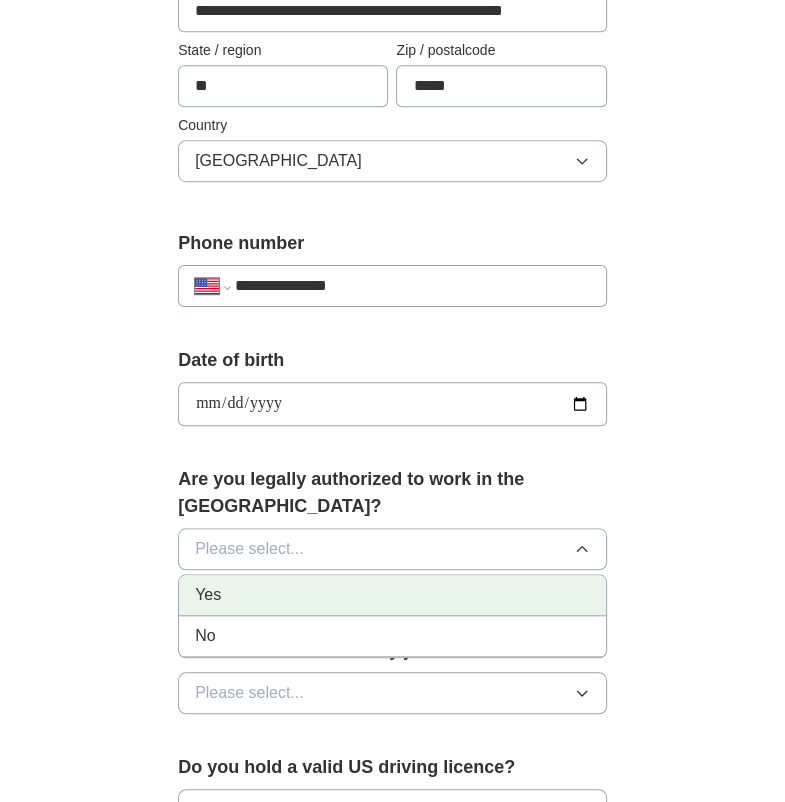 click on "Yes" at bounding box center [392, 595] 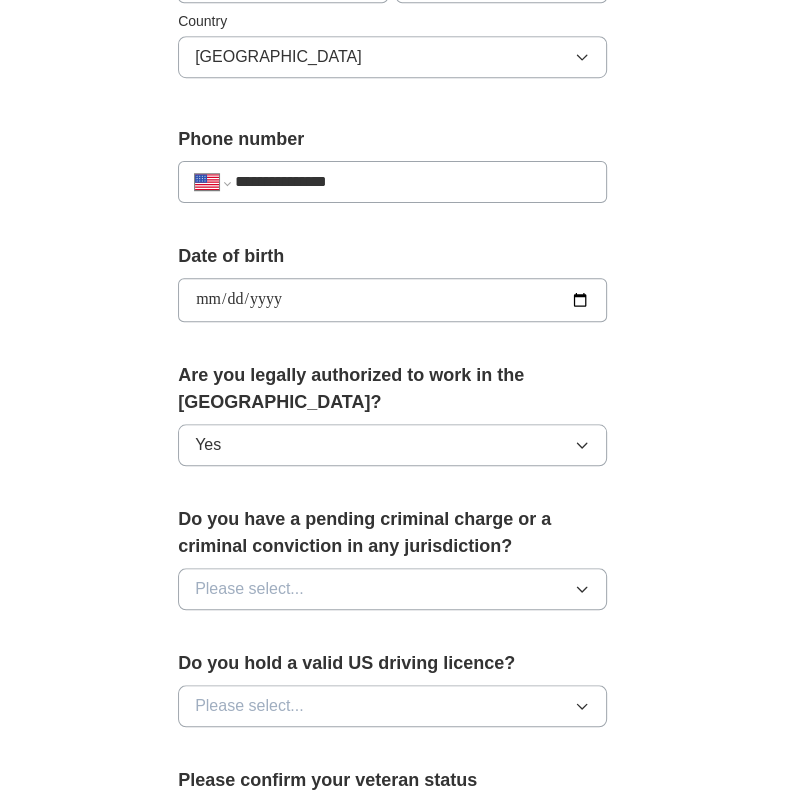 scroll, scrollTop: 737, scrollLeft: 0, axis: vertical 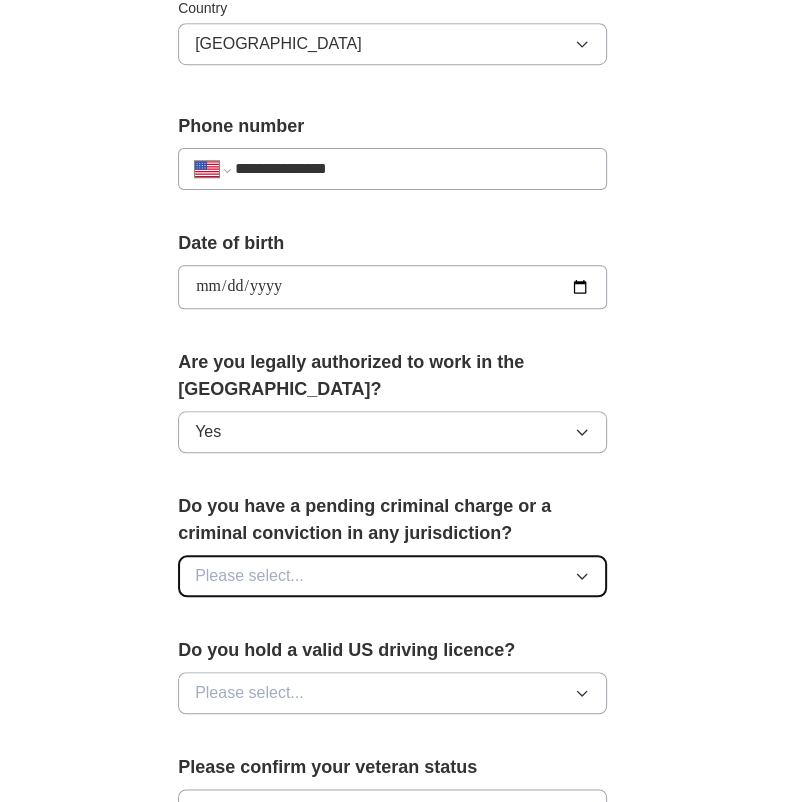 click on "Please select..." at bounding box center (392, 576) 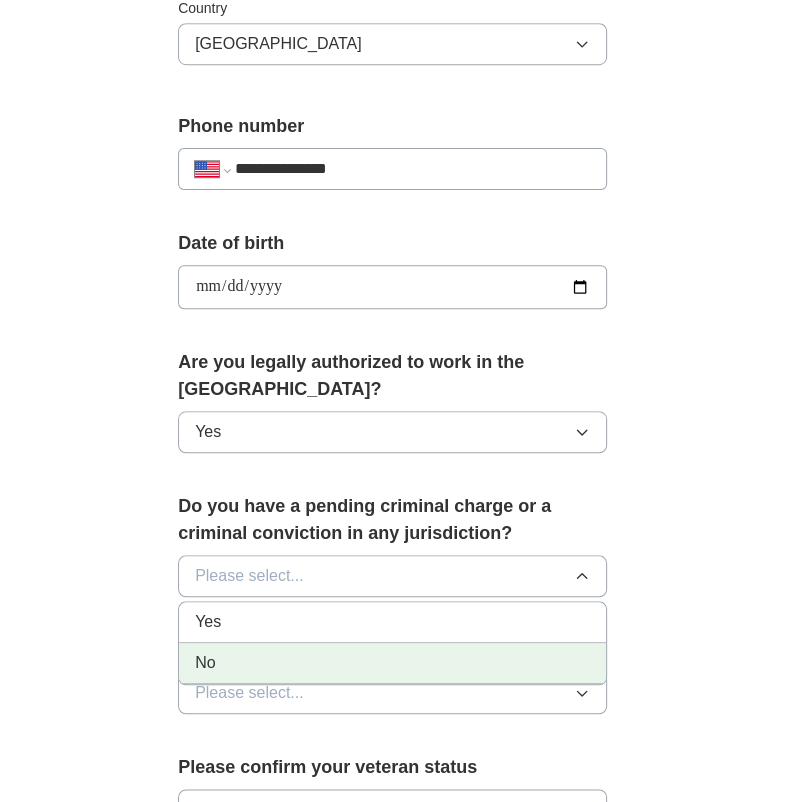 click on "No" at bounding box center (392, 663) 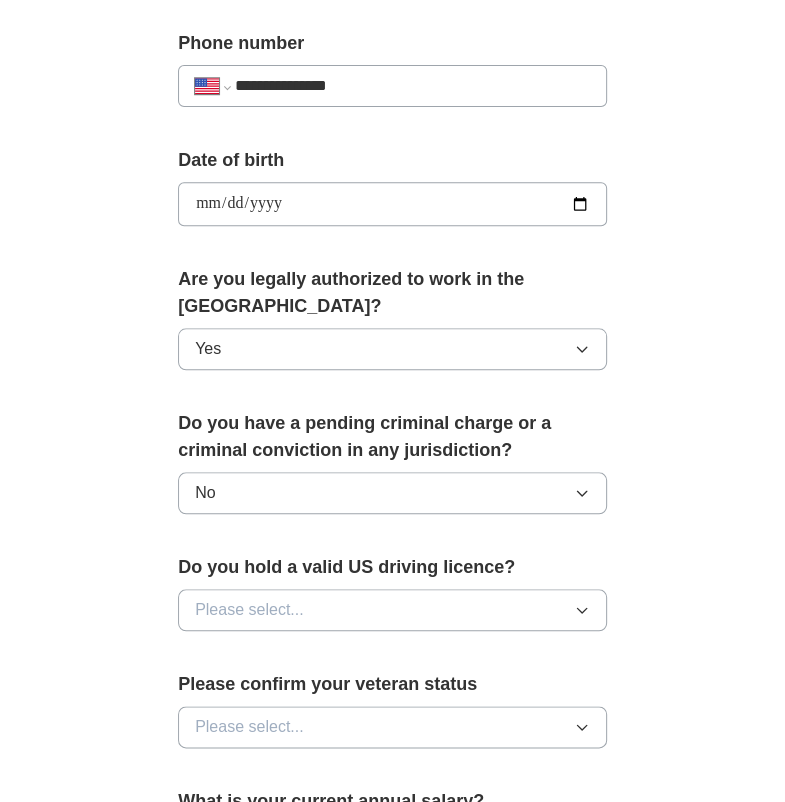 scroll, scrollTop: 824, scrollLeft: 0, axis: vertical 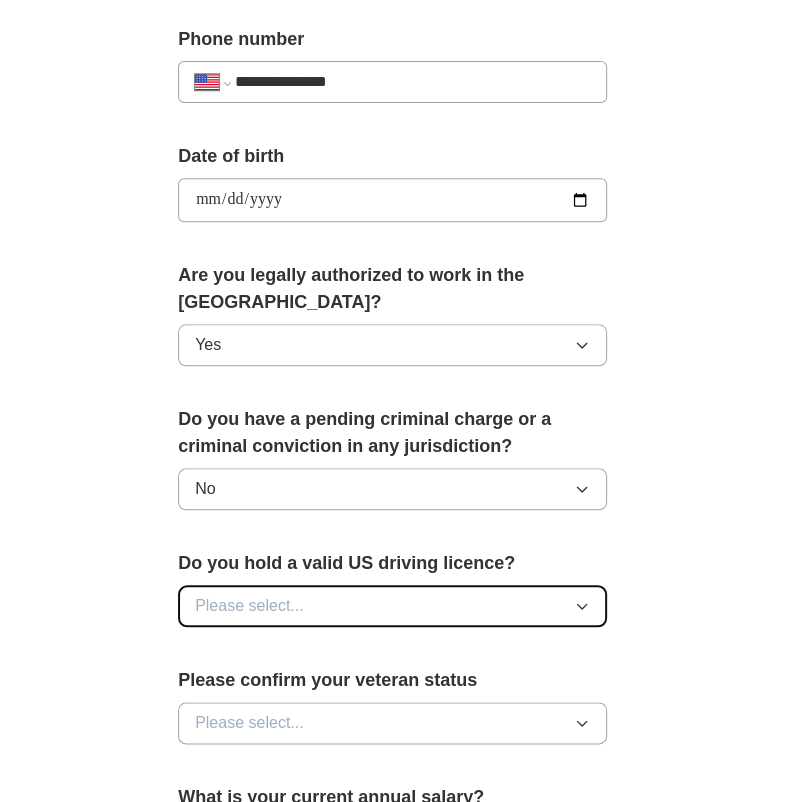 click on "Please select..." at bounding box center (392, 606) 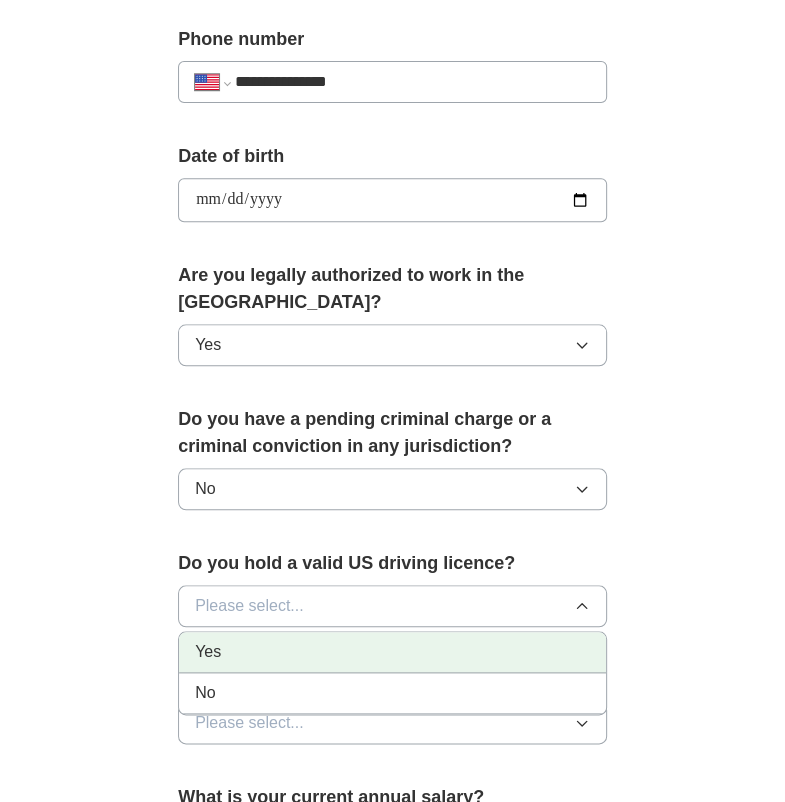 click on "Yes" at bounding box center [392, 652] 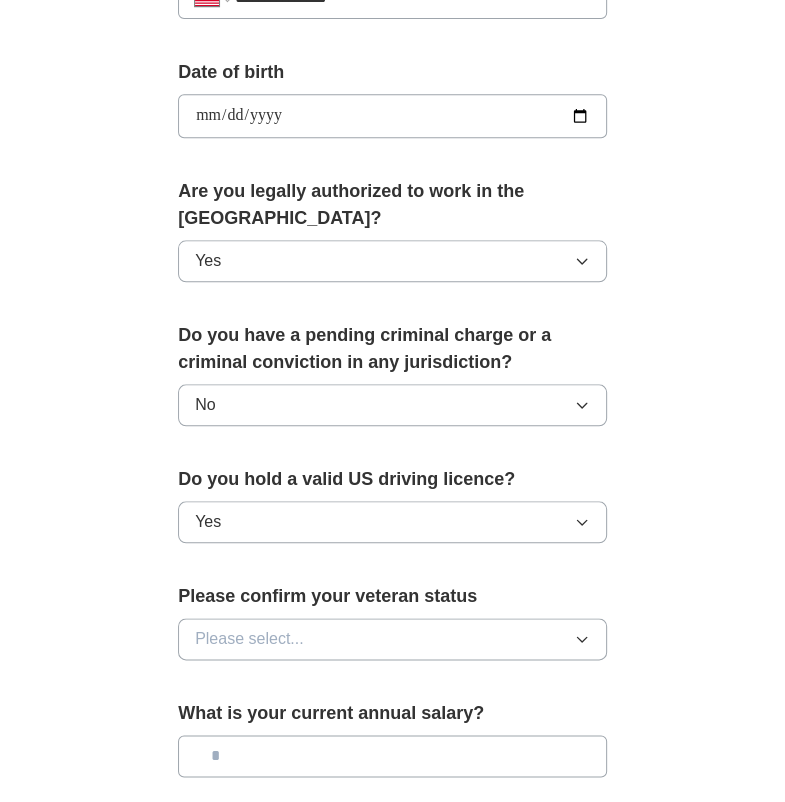 scroll, scrollTop: 912, scrollLeft: 0, axis: vertical 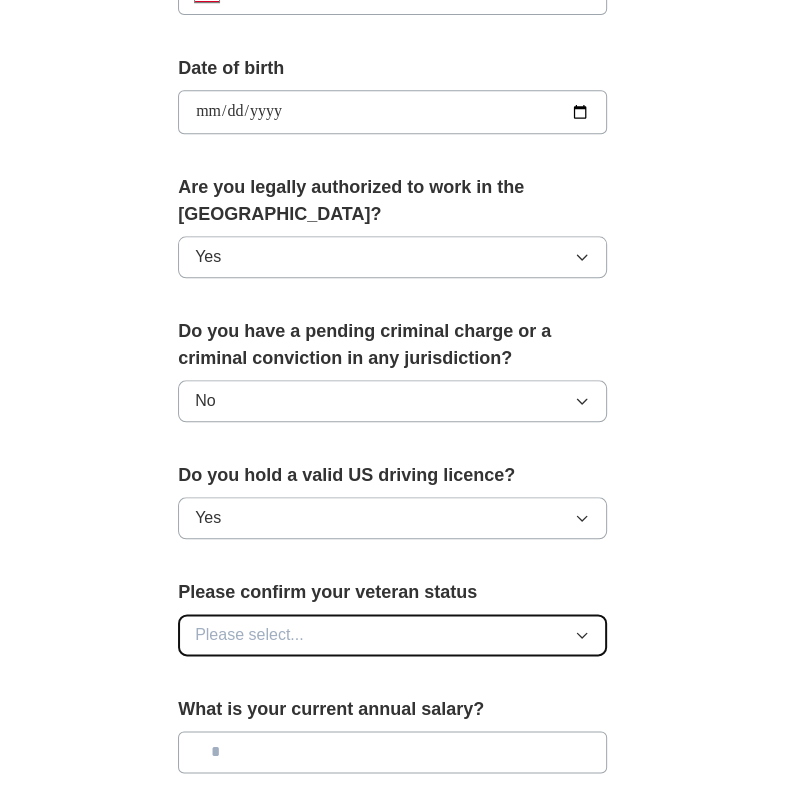click on "Please select..." at bounding box center (392, 635) 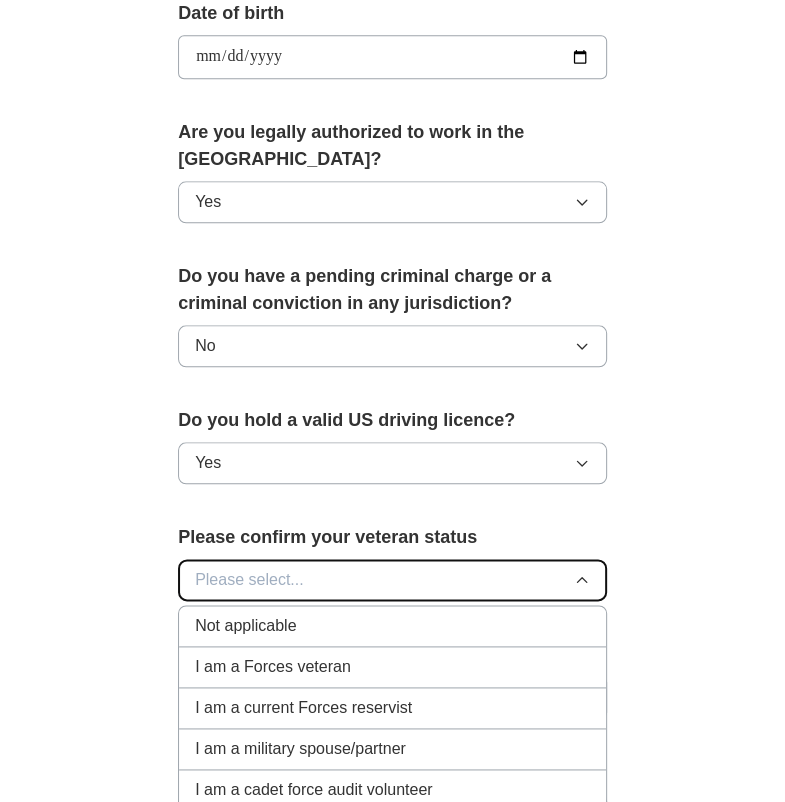 scroll, scrollTop: 1016, scrollLeft: 0, axis: vertical 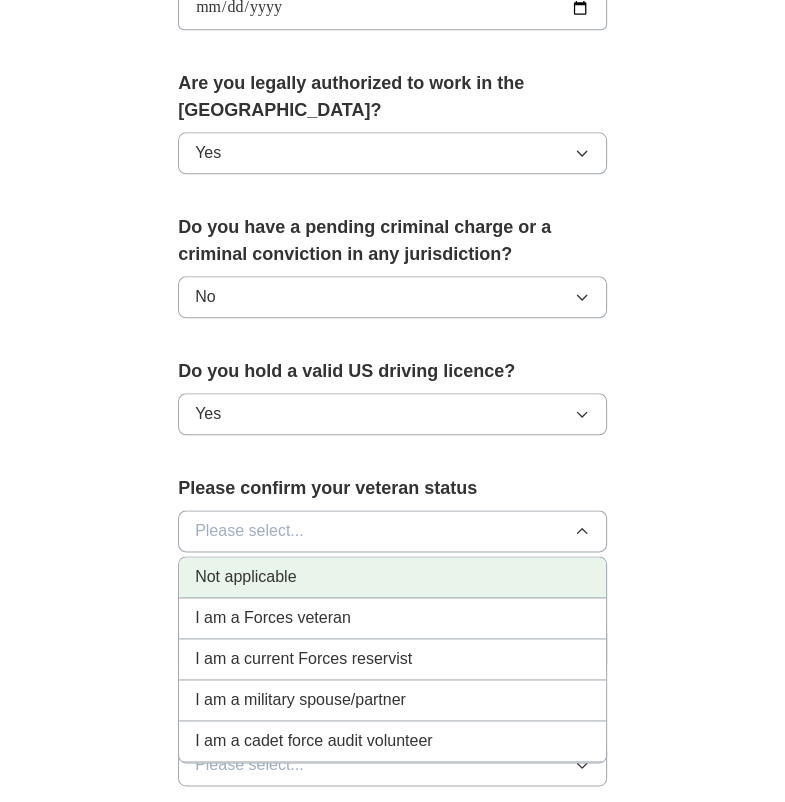 click on "Not applicable" at bounding box center [392, 577] 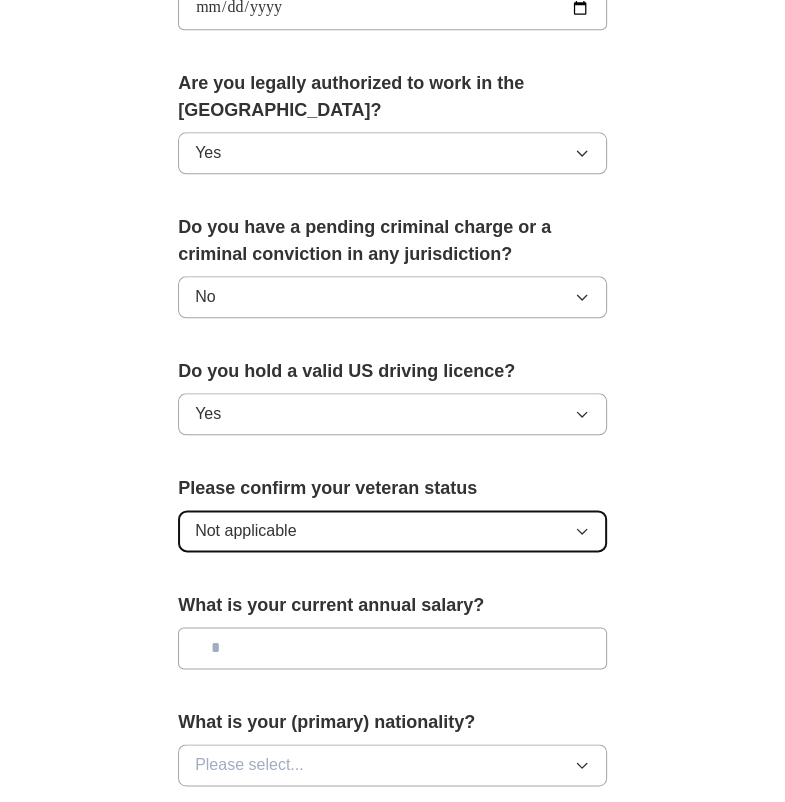 click on "Not applicable" at bounding box center (392, 531) 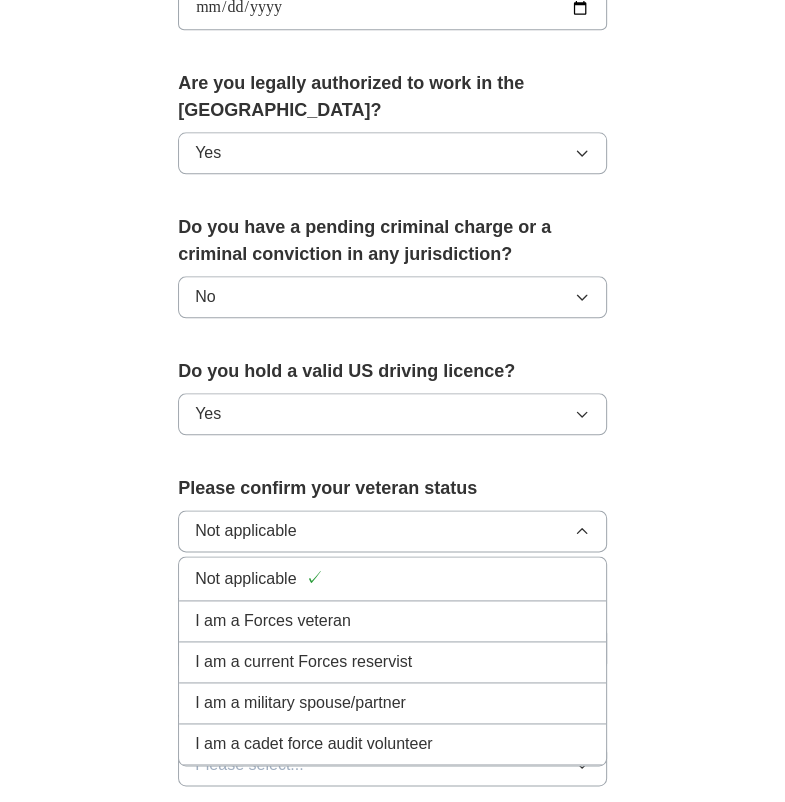 click on "**********" at bounding box center [393, -35] 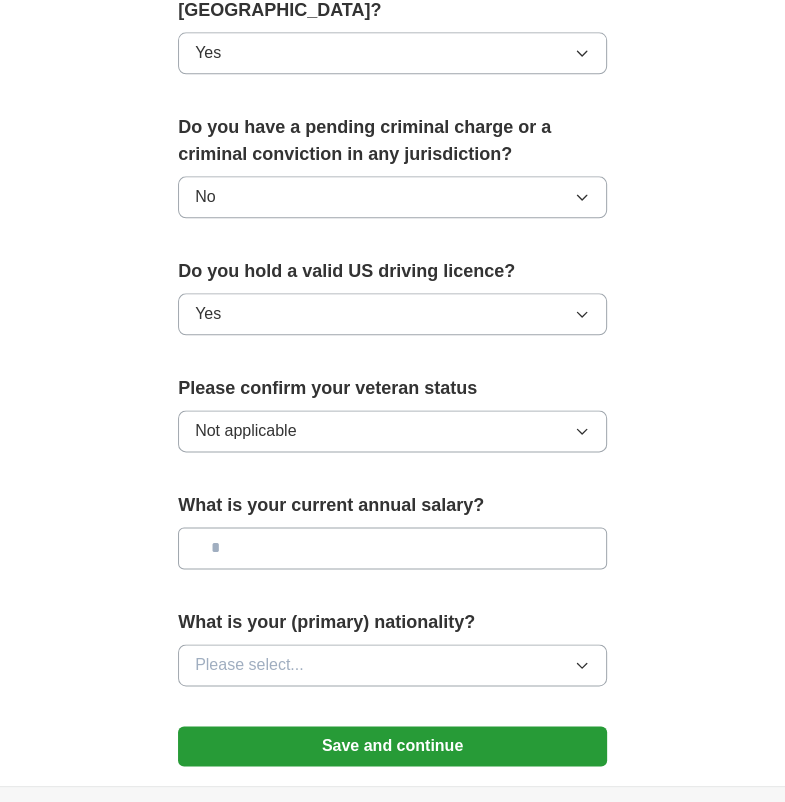 scroll, scrollTop: 1128, scrollLeft: 0, axis: vertical 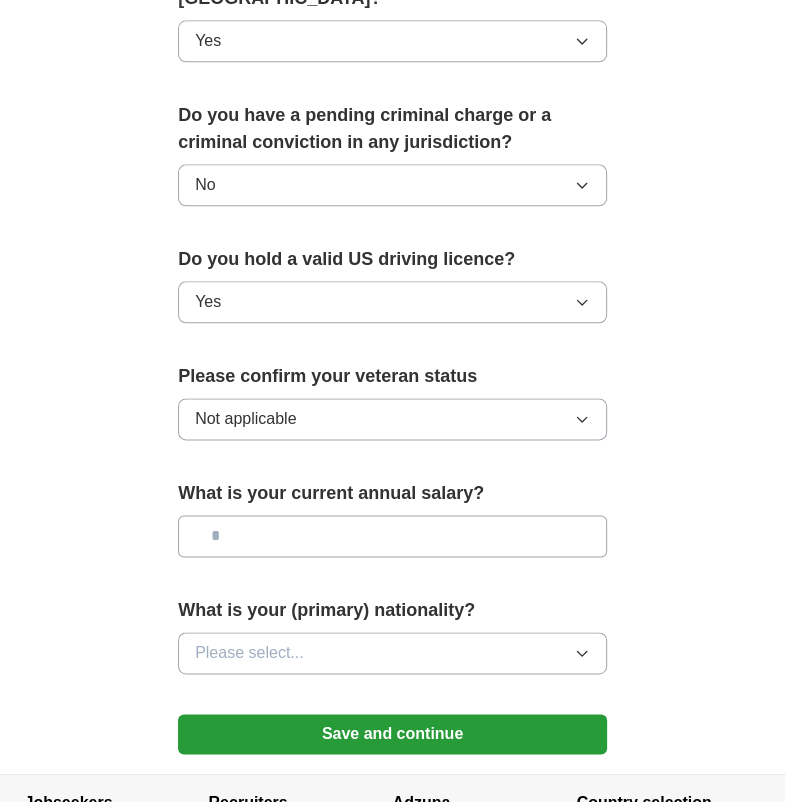 click at bounding box center [392, 536] 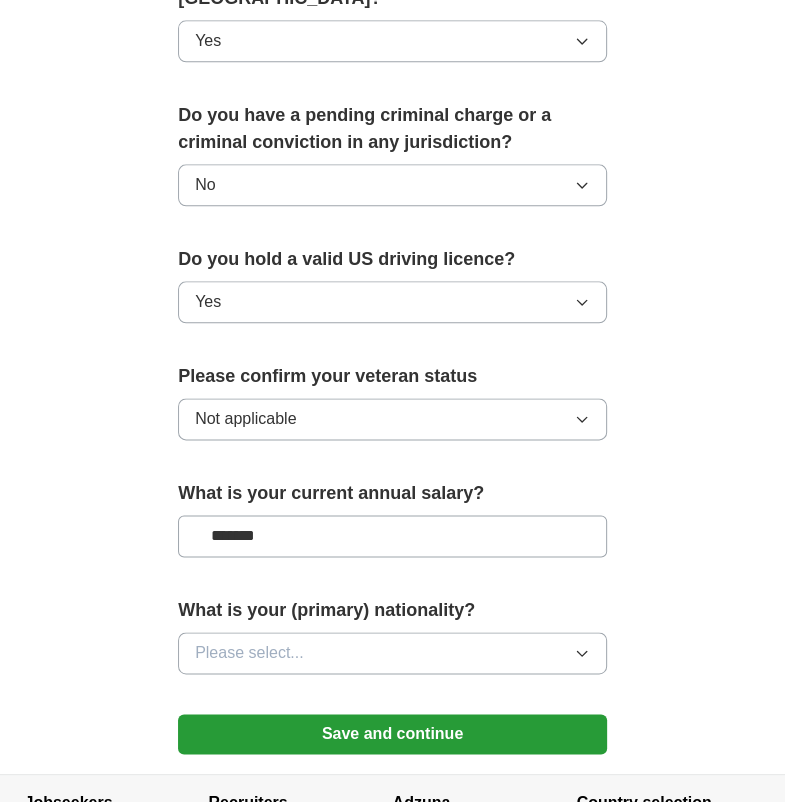 type on "*******" 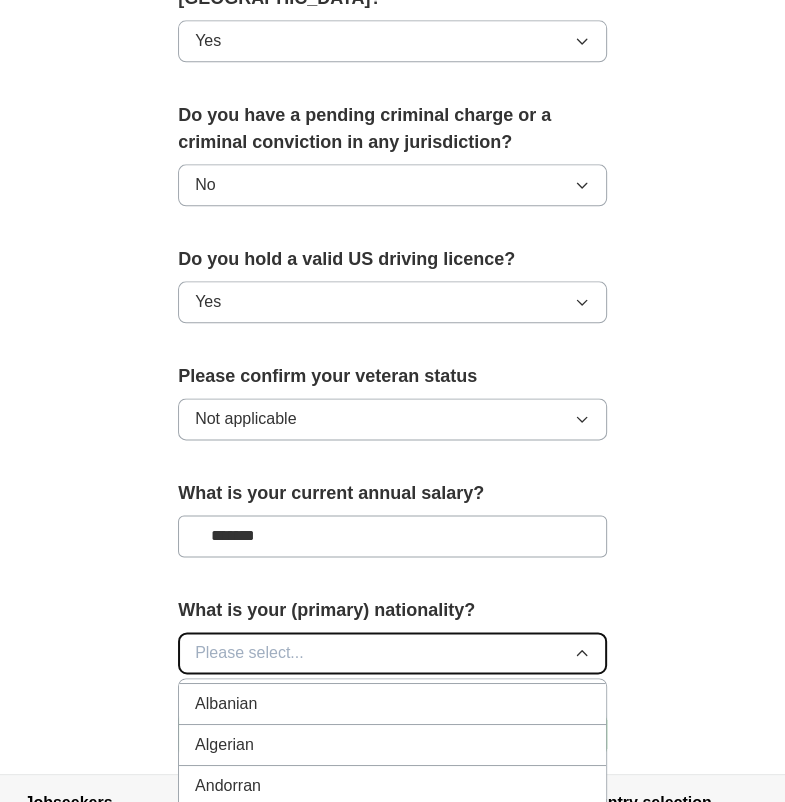 scroll, scrollTop: 120, scrollLeft: 0, axis: vertical 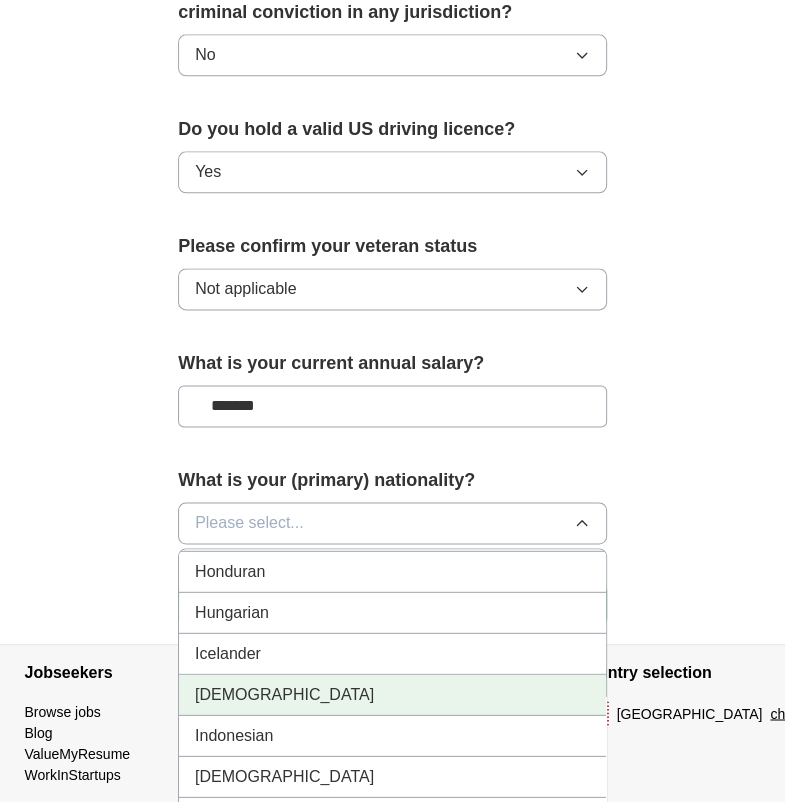 click on "[DEMOGRAPHIC_DATA]" at bounding box center (392, 694) 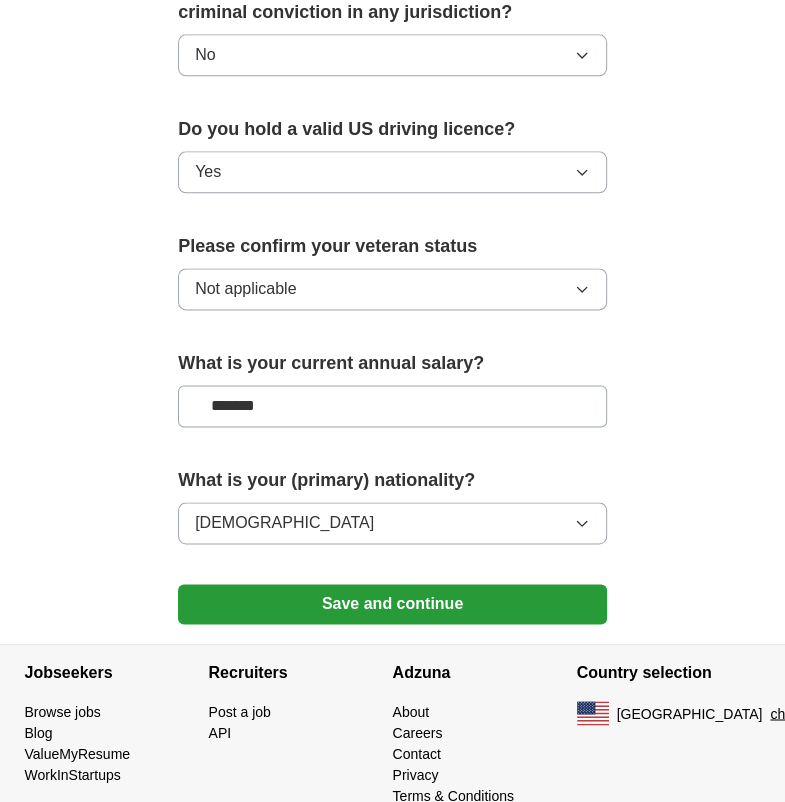scroll, scrollTop: 1269, scrollLeft: 0, axis: vertical 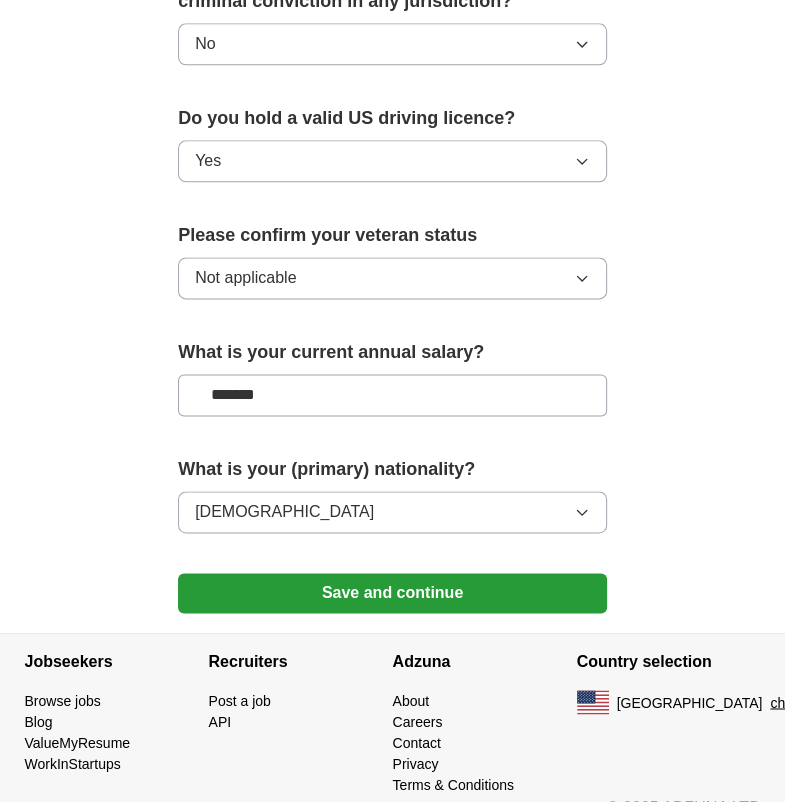 click on "Save and continue" at bounding box center (392, 593) 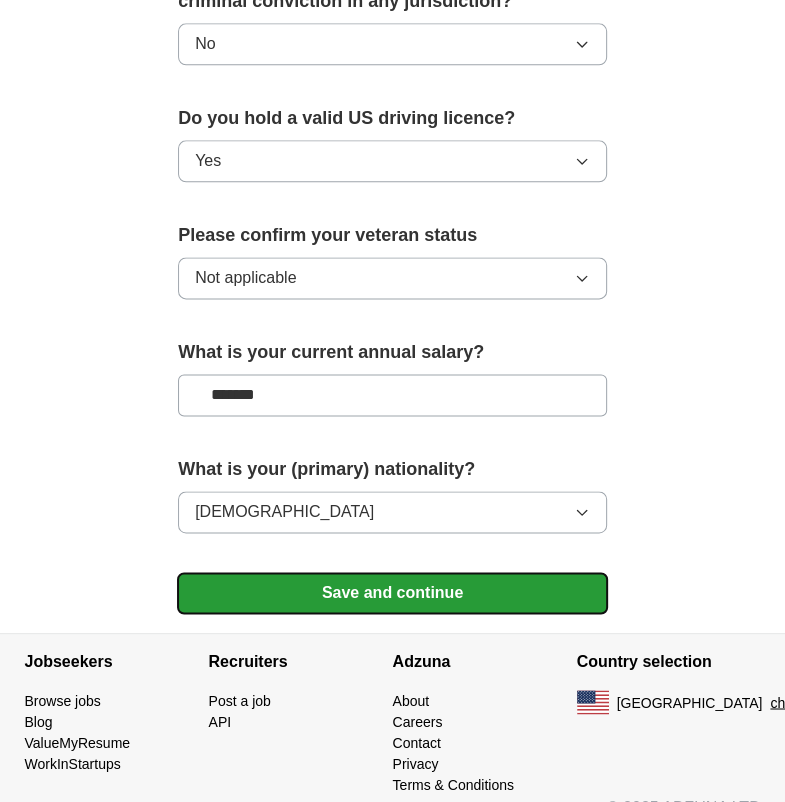 click on "Save and continue" at bounding box center (392, 593) 